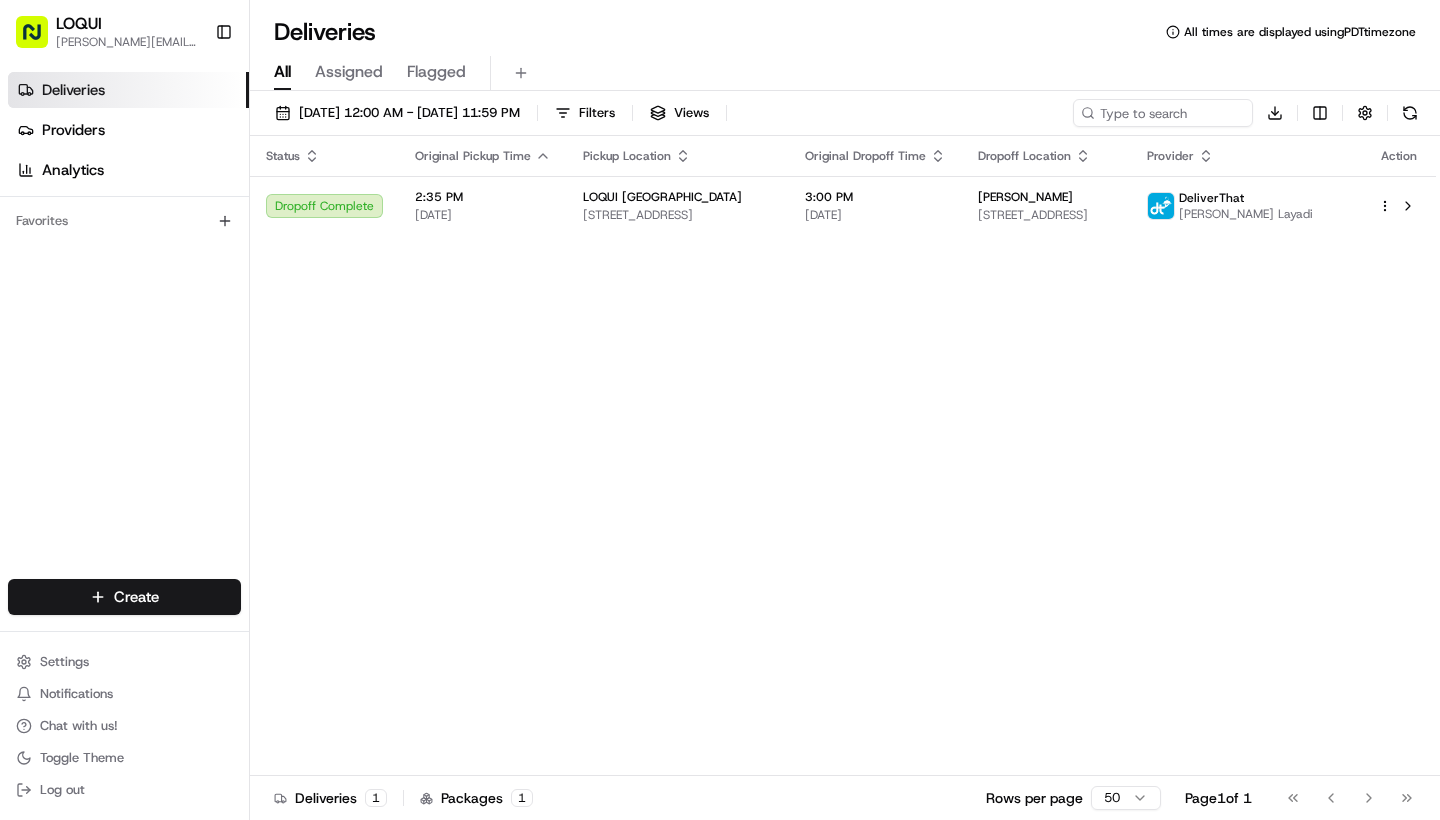 scroll, scrollTop: 0, scrollLeft: 0, axis: both 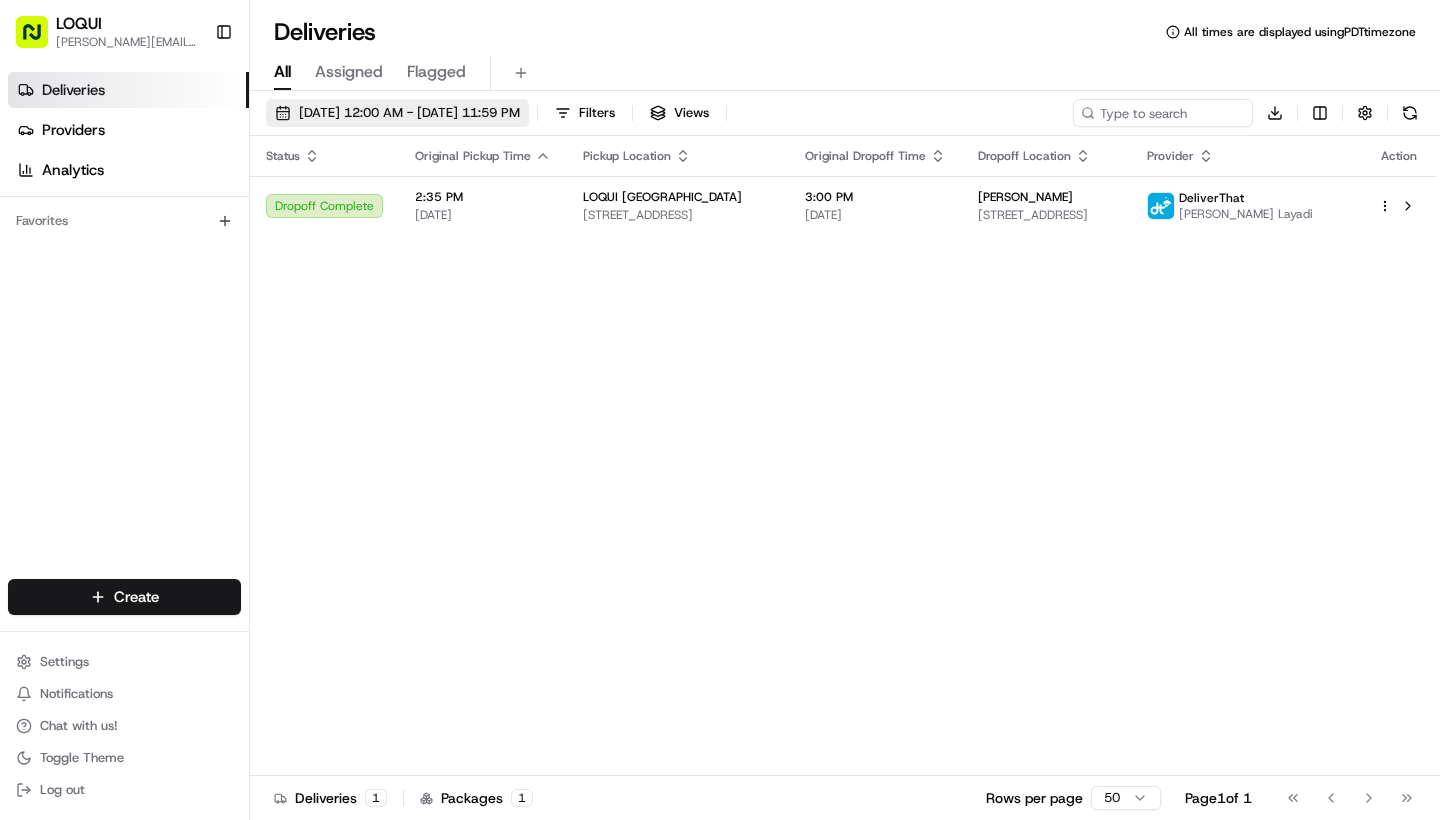 click on "[DATE] 12:00 AM - [DATE] 11:59 PM" at bounding box center [409, 113] 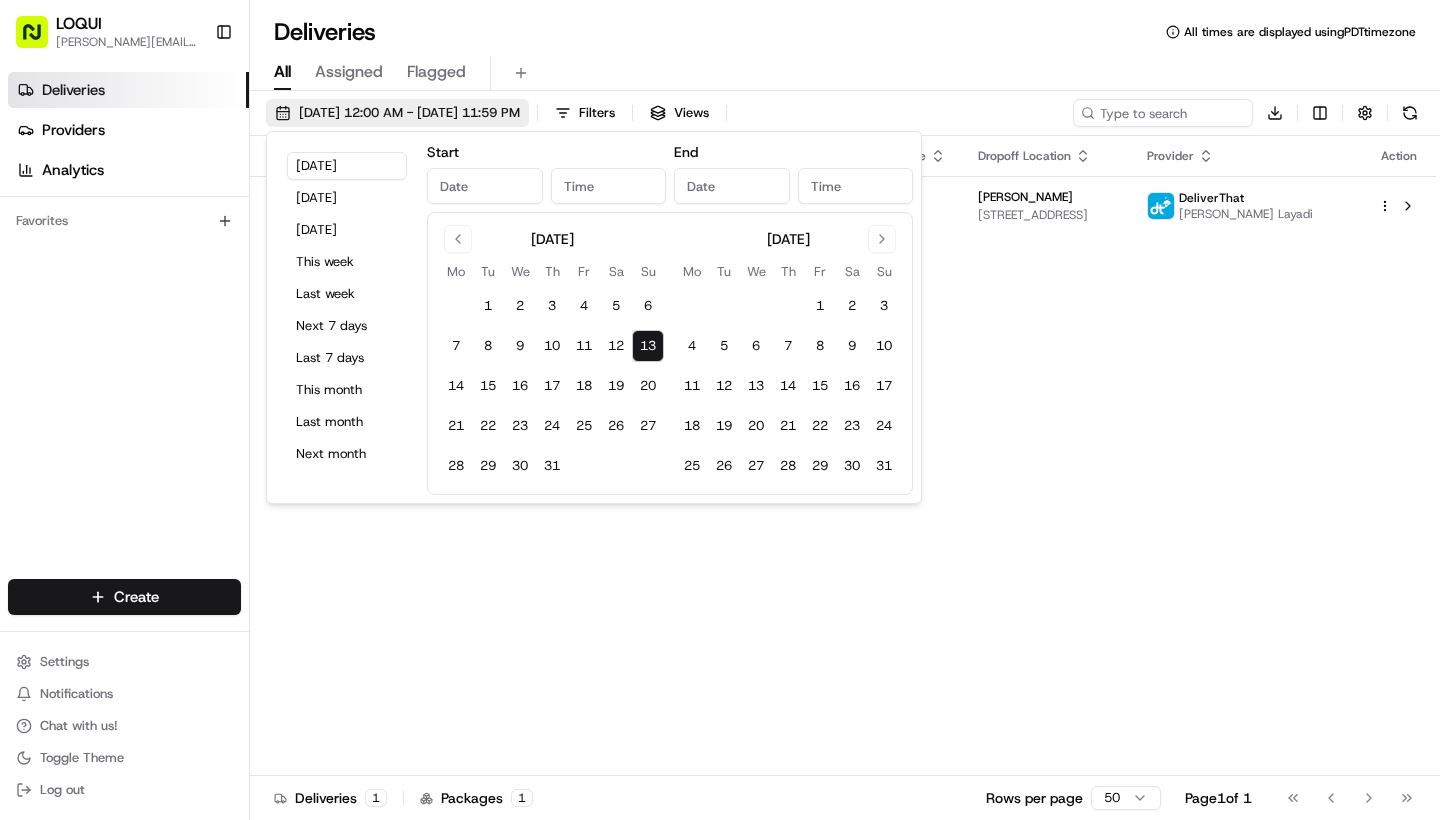 type on "[DATE]" 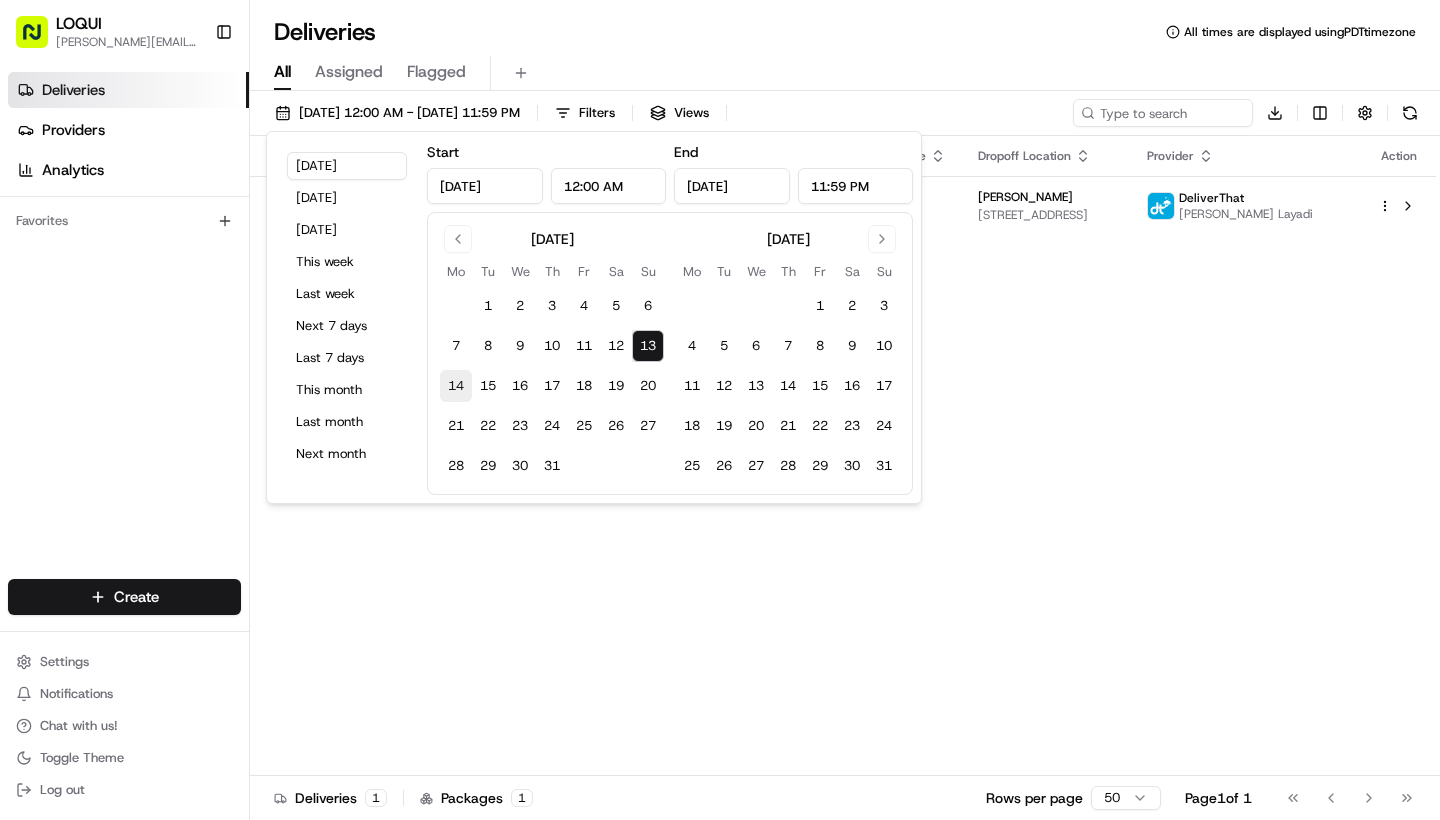 click on "14" at bounding box center (456, 386) 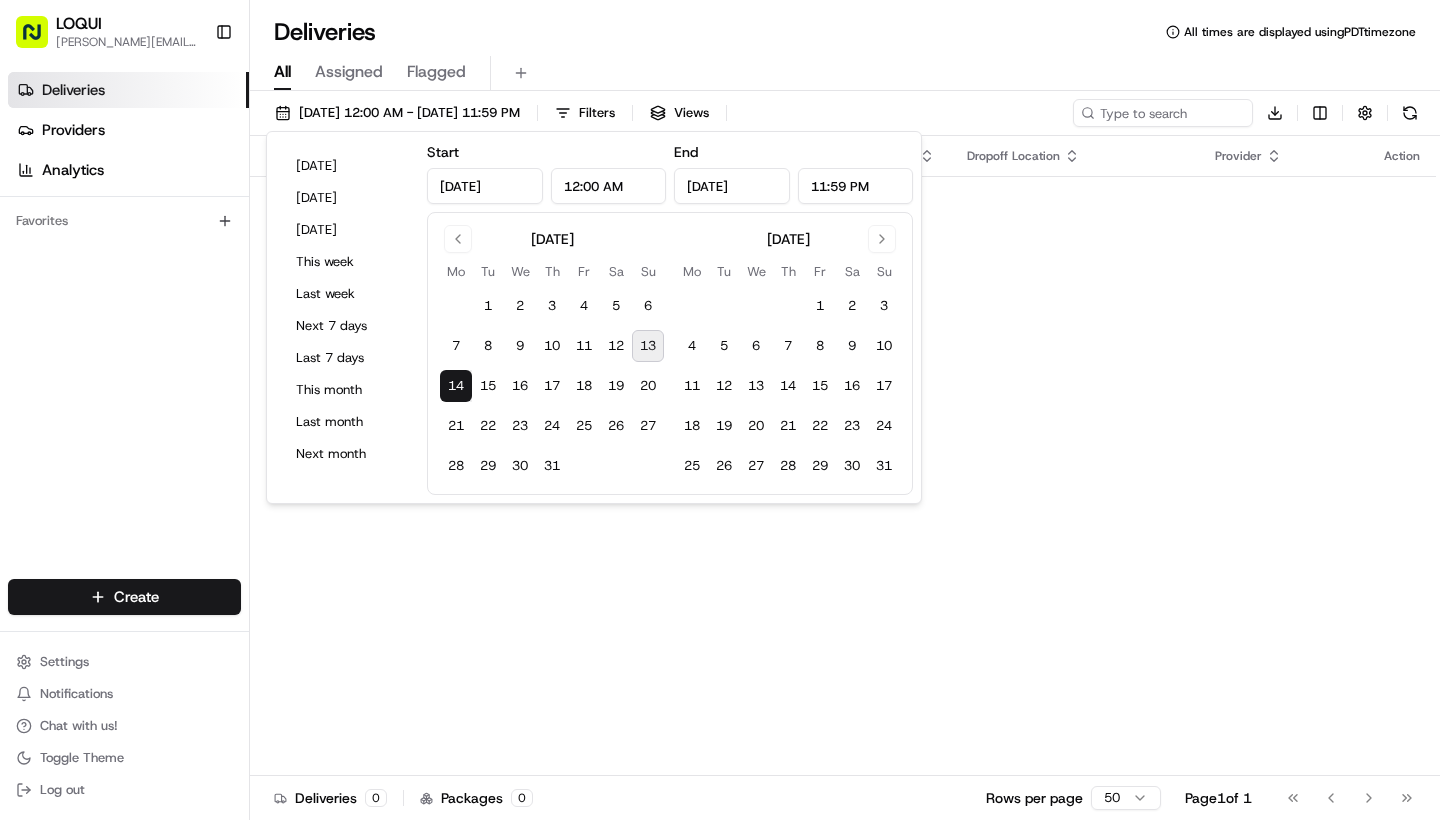 click on "[DATE] Mo Tu We Th Fr Sa Su 1 2 3 4 5 6 7 8 9 10 11 12 13 14 15 16 17 18 19 20 21 22 23 24 25 26 27 28 29 30 [DATE] Tu We Th Fr Sa Su 1 2 3 4 5 6 7 8 9 10 11 12 13 14 15 16 17 18 19 20 21 22 23 24 25 26 27 28 29 30 31" at bounding box center [670, 353] 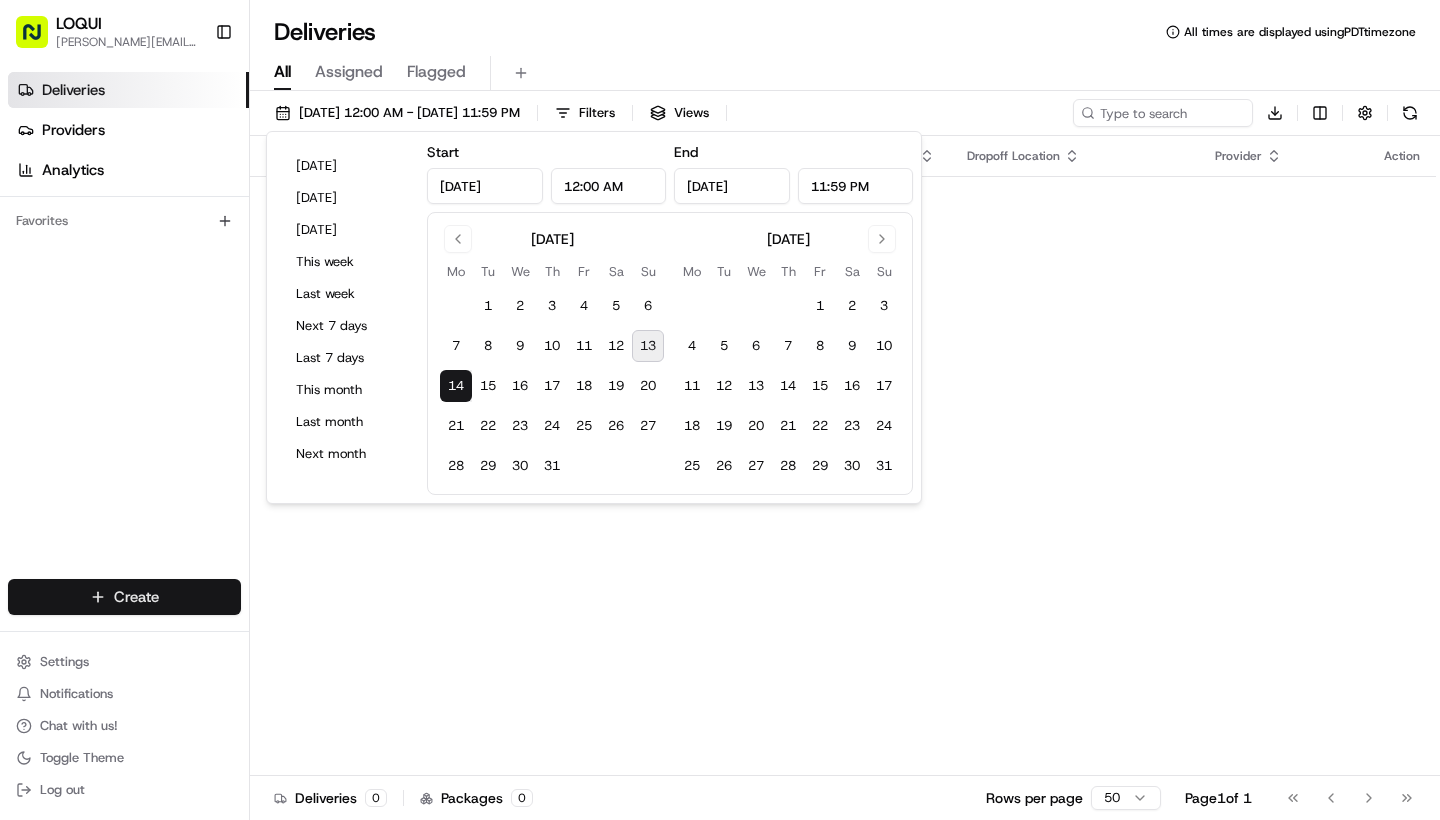 click on "LOQUI [PERSON_NAME][EMAIL_ADDRESS][DOMAIN_NAME] Toggle Sidebar Deliveries Providers Analytics Favorites Main Menu Members & Organization Organization Users Roles Preferences Customization Tracking Orchestration Automations Dispatch Strategy Locations Pickup Locations Dropoff Locations Billing Billing Refund Requests Integrations Notification Triggers Webhooks API Keys Request Logs Create Settings Notifications Chat with us! Toggle Theme Log out Deliveries All times are displayed using  PDT  timezone All Assigned Flagged [DATE] 12:00 AM - [DATE] 11:59 PM Filters Views Download Status Original Pickup Time Pickup Location Original Dropoff Time Dropoff Location Provider Action No results. Deliveries 0 Packages 0 Rows per page 50 Page  1  of   1 Go to first page Go to previous page Go to next page Go to last page
[DATE] [DATE] [DATE] This week Last week Next 7 days Last 7 days This month Last month Next month Start [DATE] 12:00 AM End" at bounding box center (720, 410) 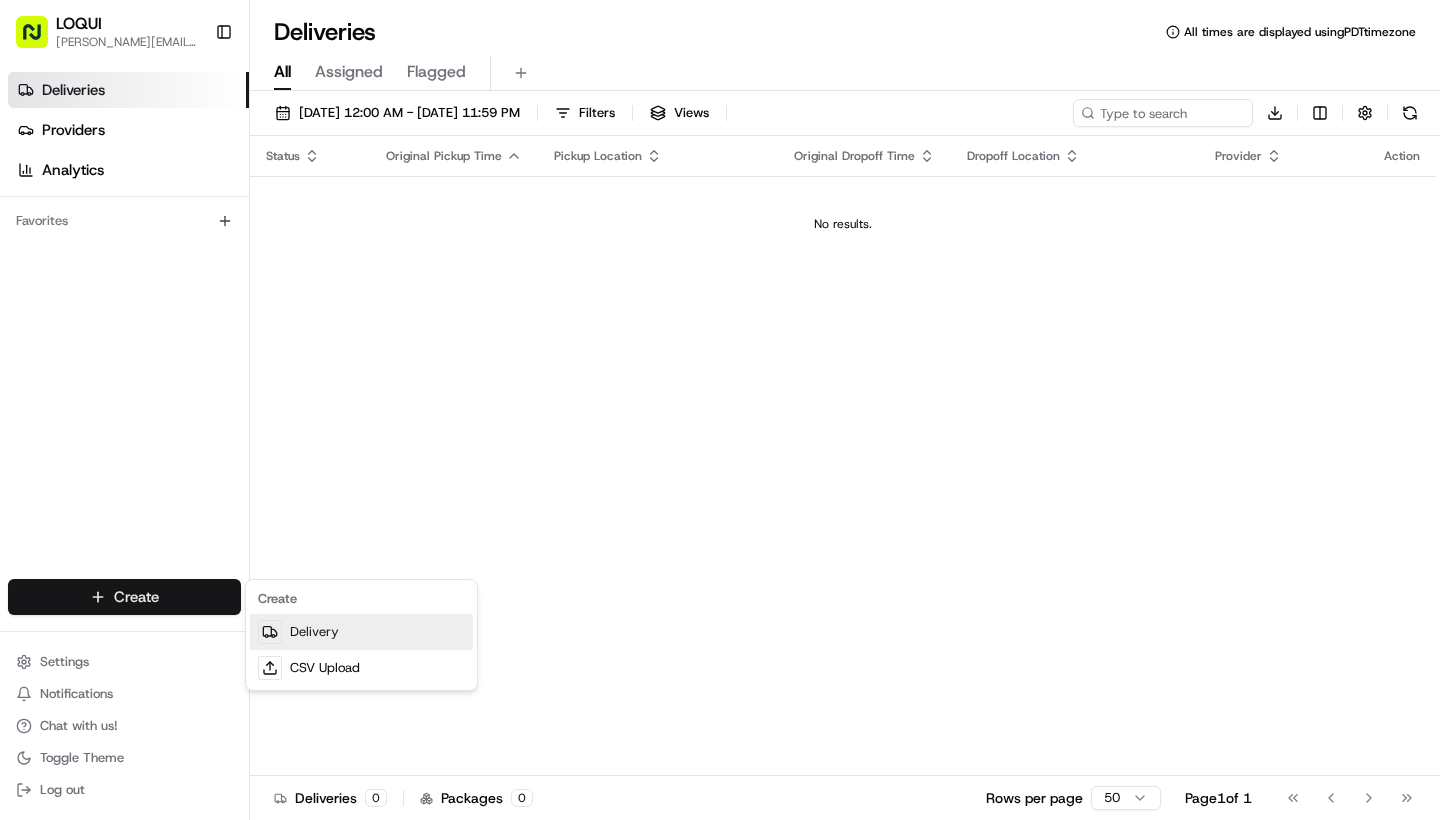 click on "Delivery" at bounding box center (361, 632) 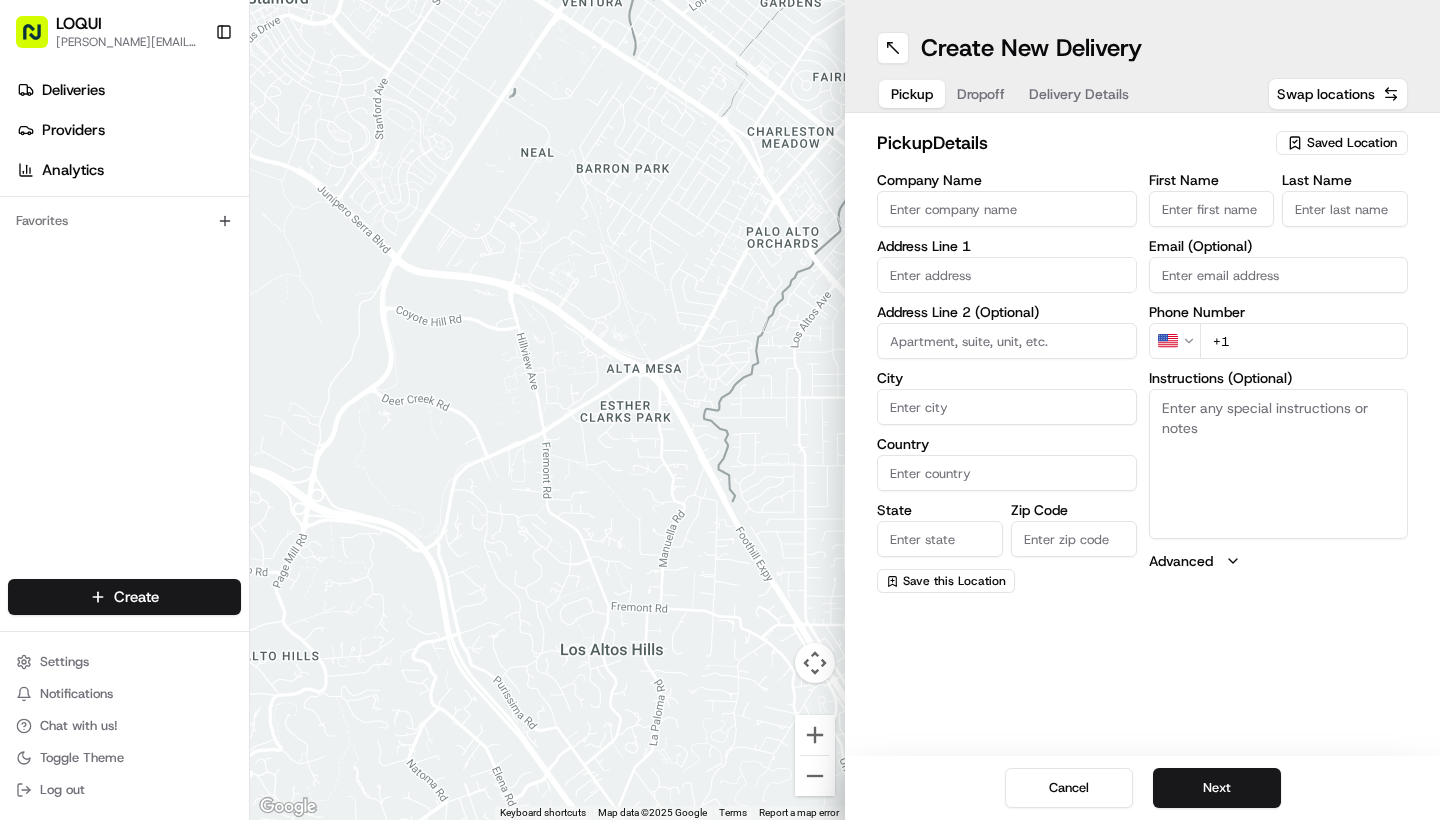 click 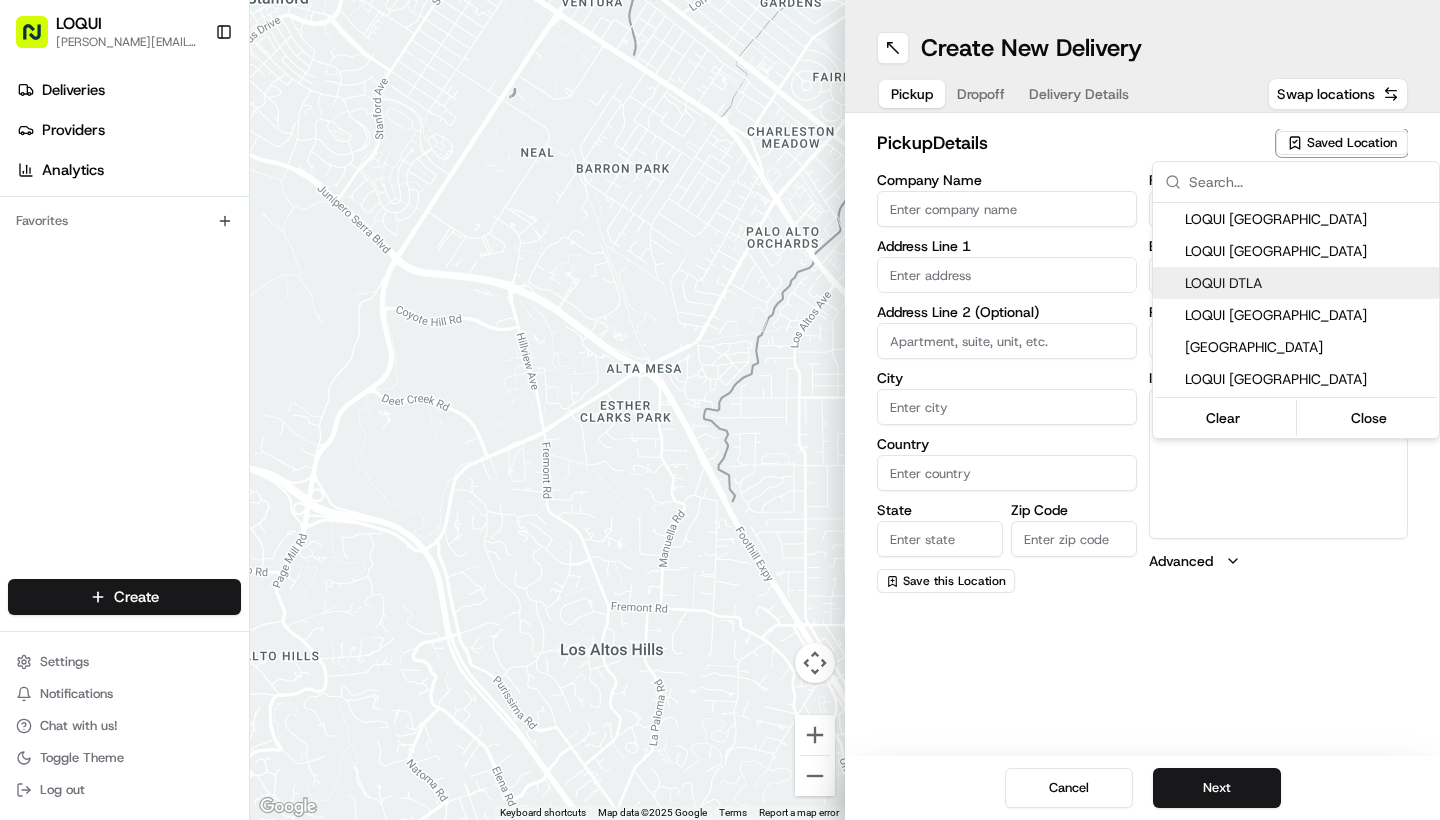 click on "LOQUI DTLA" at bounding box center (1308, 283) 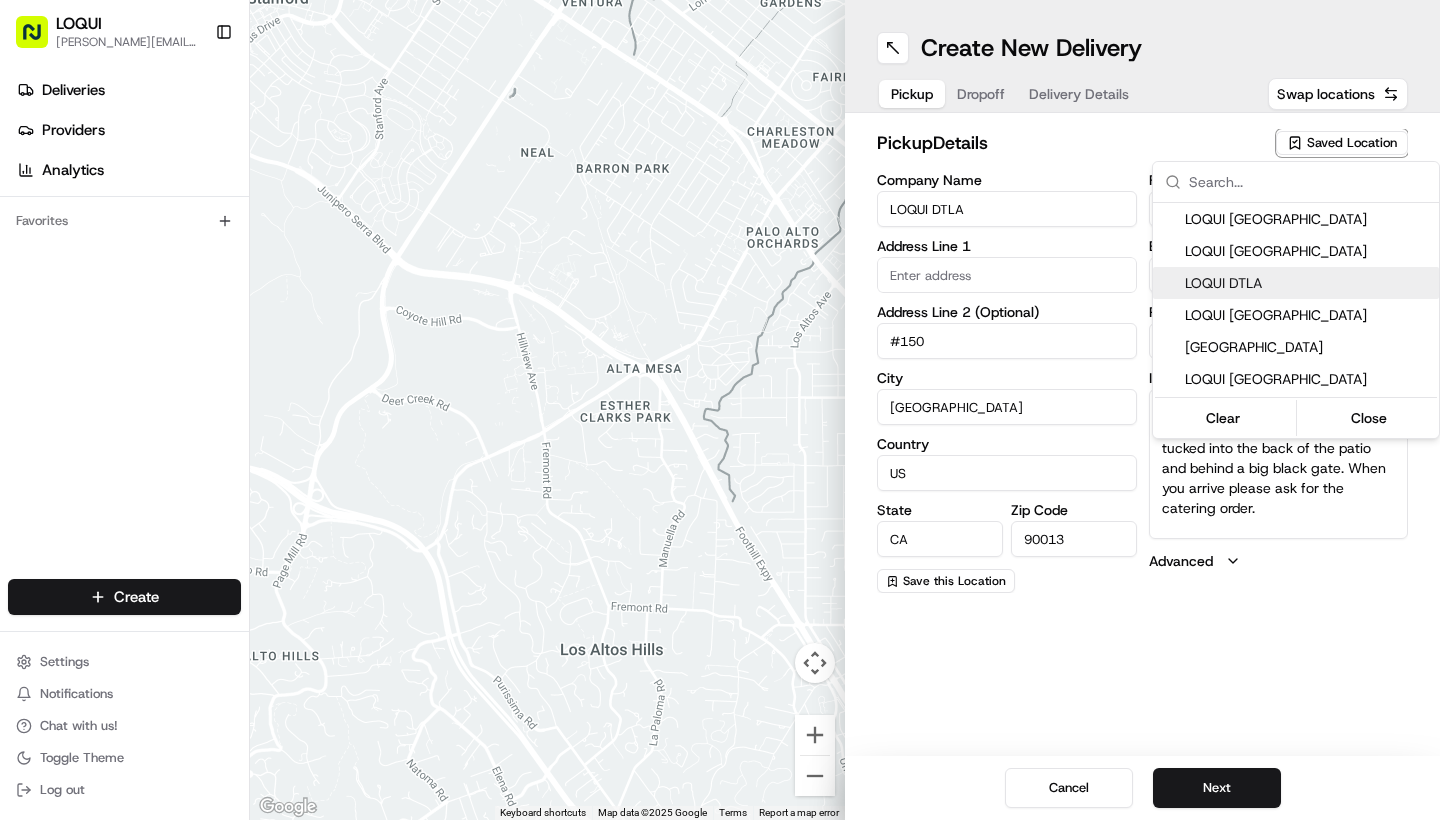 type on "[STREET_ADDRESS]" 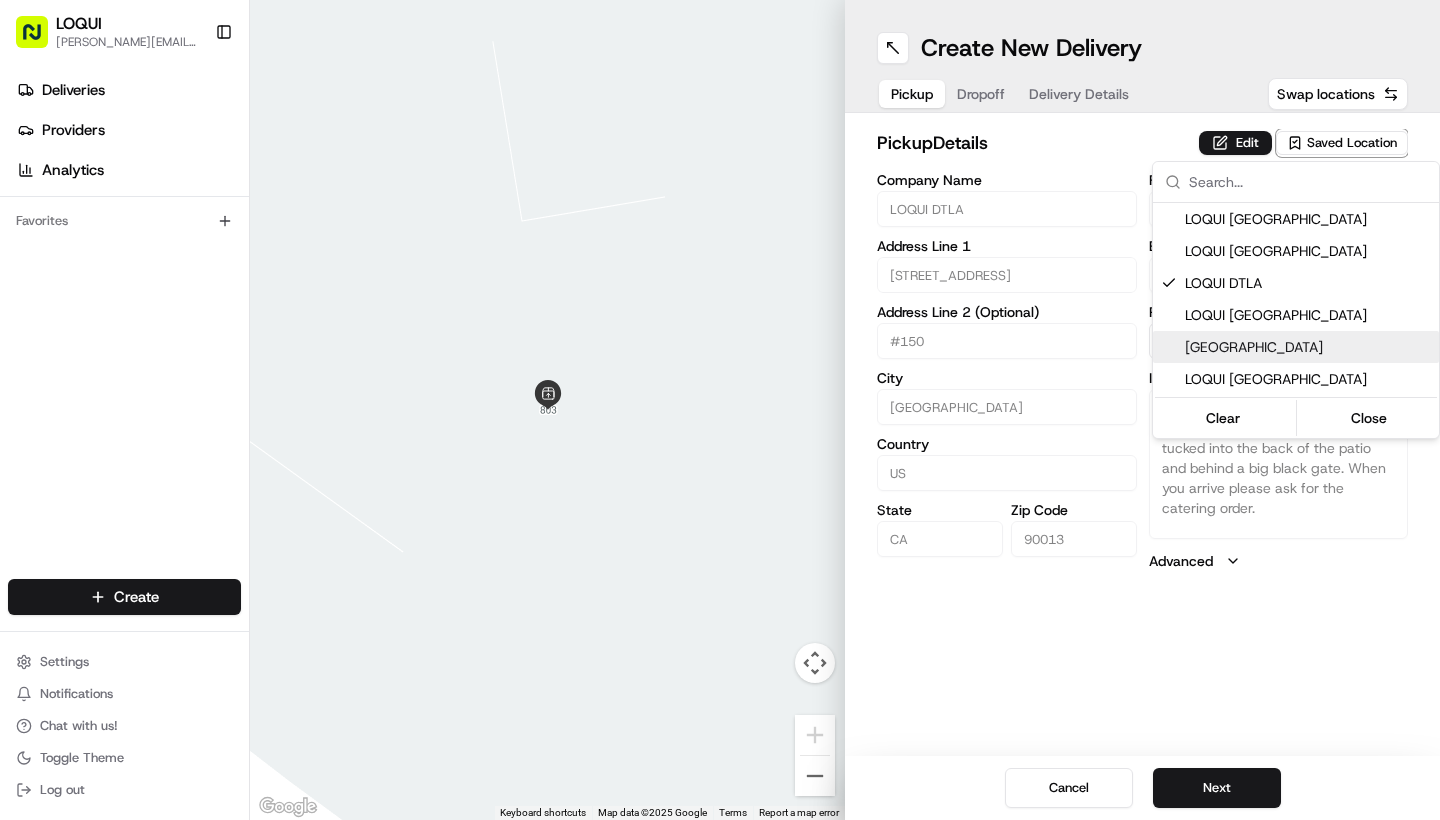 click on "LOQUI [PERSON_NAME][EMAIL_ADDRESS][DOMAIN_NAME] Toggle Sidebar Deliveries Providers Analytics Favorites Main Menu Members & Organization Organization Users Roles Preferences Customization Tracking Orchestration Automations Dispatch Strategy Locations Pickup Locations Dropoff Locations Billing Billing Refund Requests Integrations Notification Triggers Webhooks API Keys Request Logs Create Settings Notifications Chat with us! Toggle Theme Log out ← Move left → Move right ↑ Move up ↓ Move down + Zoom in - Zoom out Home Jump left by 75% End Jump right by 75% Page Up Jump up by 75% Page Down Jump down by 75% Keyboard shortcuts Map Data Map data ©2025 Google Map data ©2025 Google 2 m  Click to toggle between metric and imperial units Terms Report a map error Create New Delivery Pickup Dropoff Delivery Details Swap locations pickup  Details  Edit Saved Location Company Name LOQUI DTLA Address Line 1 803 Traction Ave Address Line 2 (Optional) #[GEOGRAPHIC_DATA] [GEOGRAPHIC_DATA] State [US_STATE] Zip Code 90013 First Name" at bounding box center (720, 410) 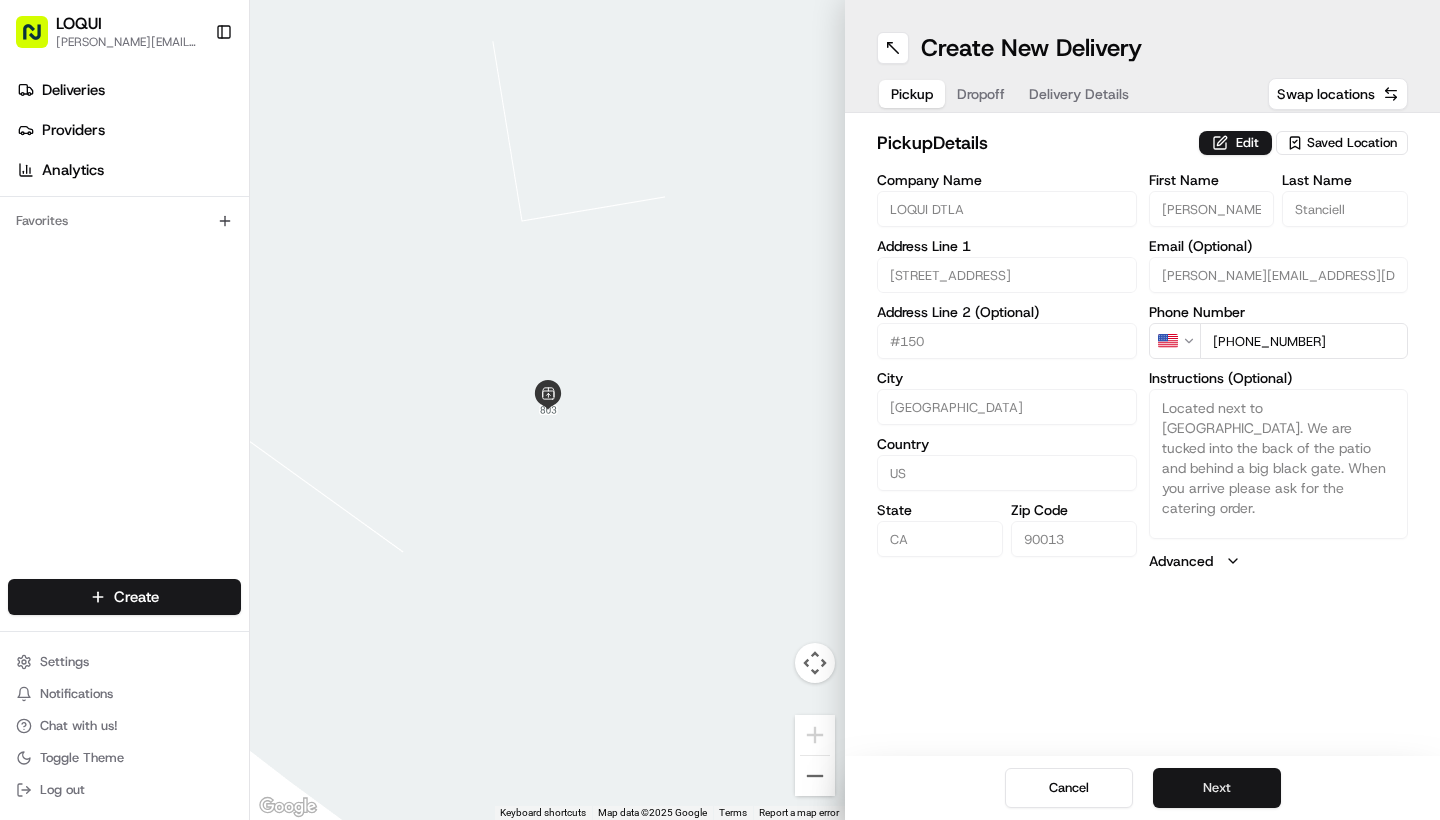 click on "Next" at bounding box center (1217, 788) 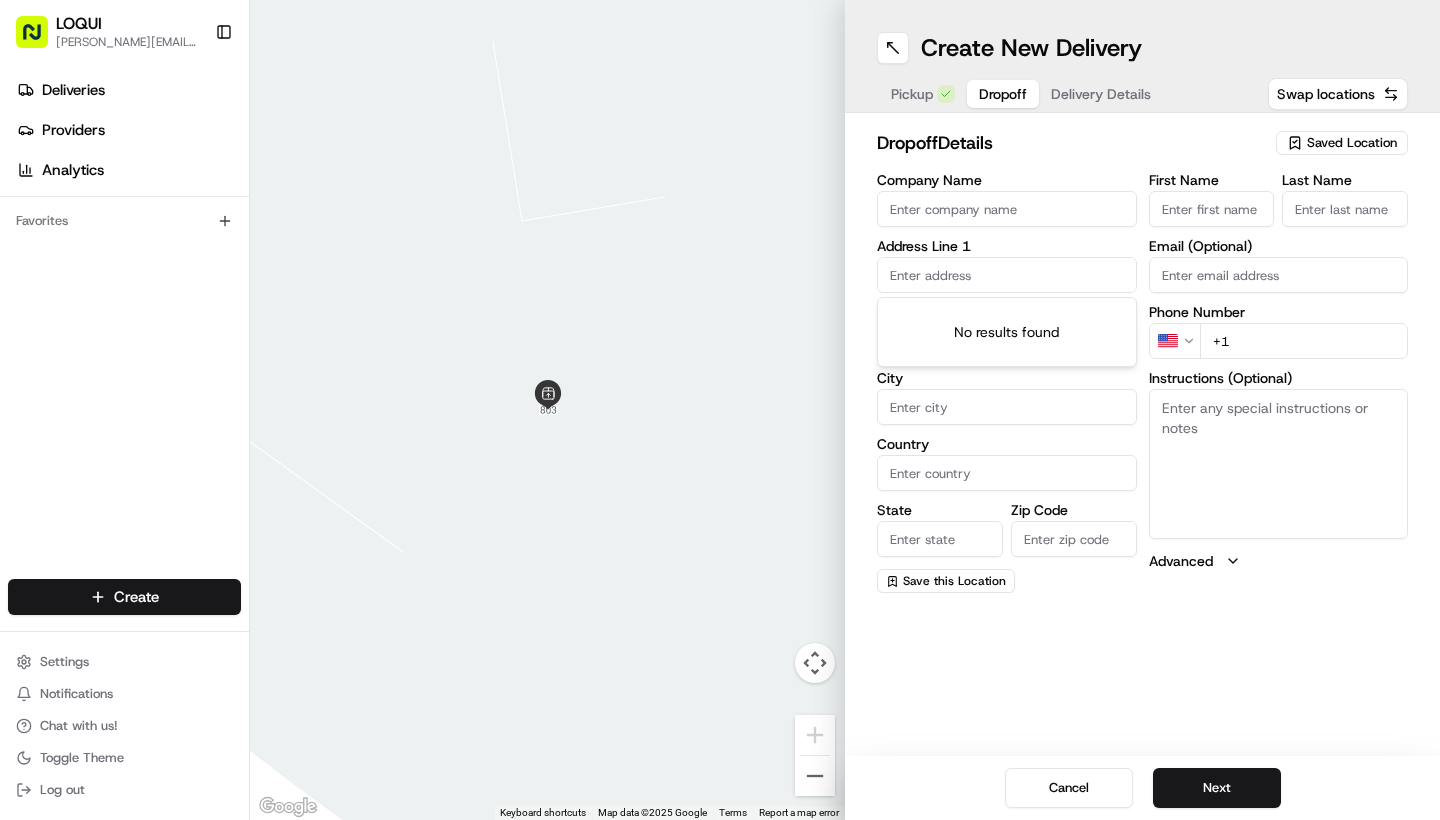 paste on "[STREET_ADDRESS][PERSON_NAME]" 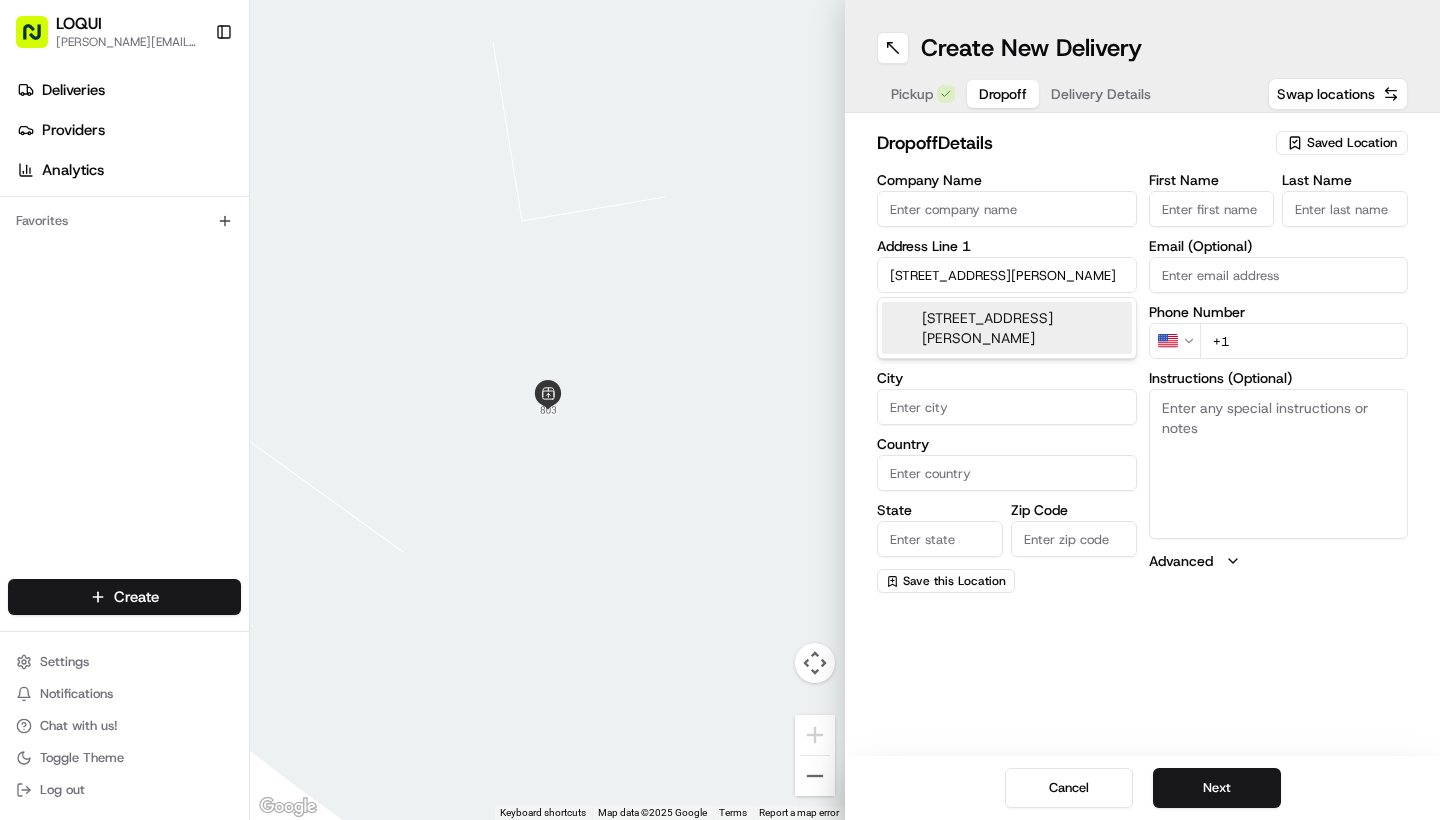 click on "[STREET_ADDRESS][PERSON_NAME]" at bounding box center [1007, 328] 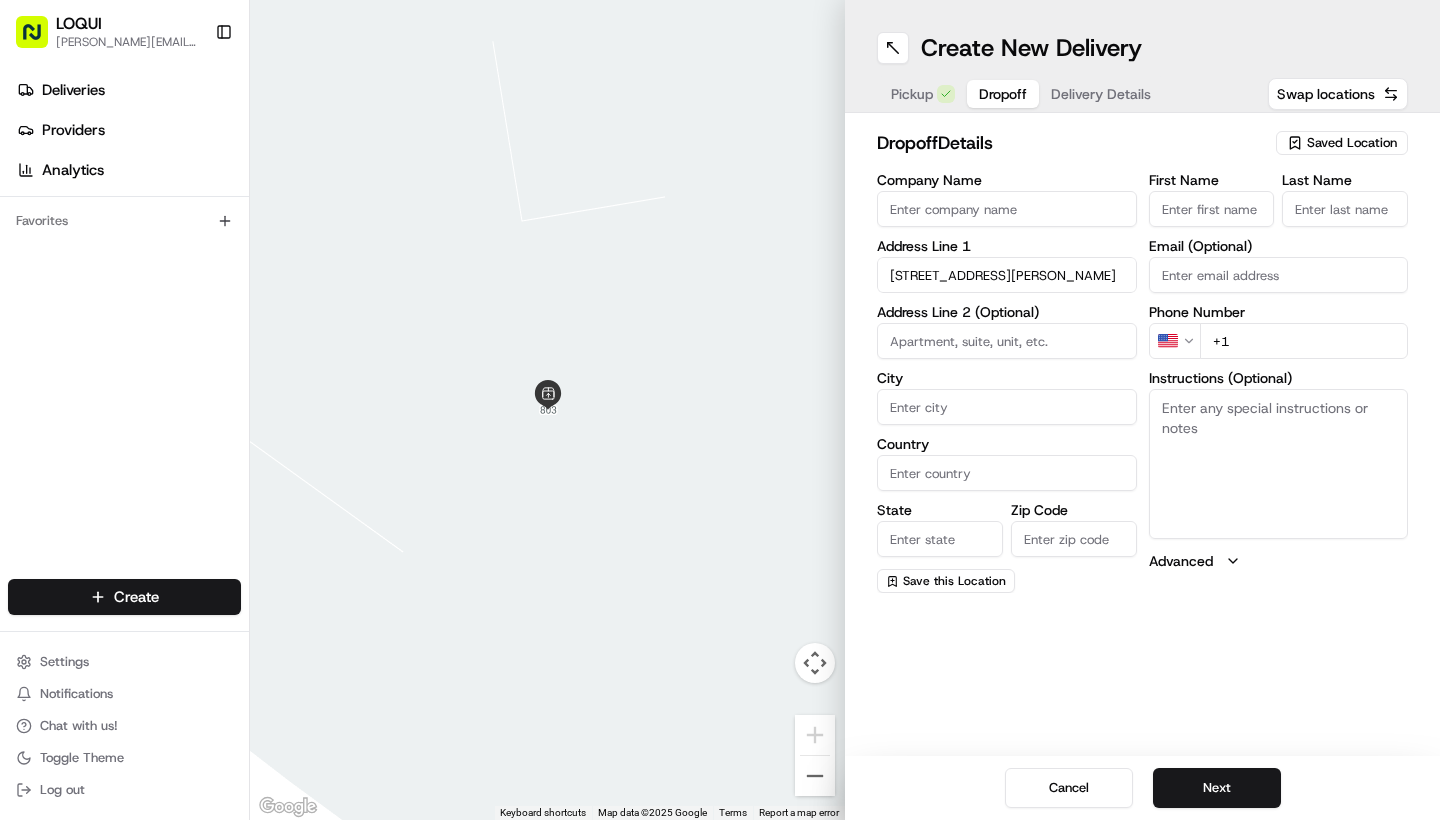 type on "[STREET_ADDRESS][PERSON_NAME]" 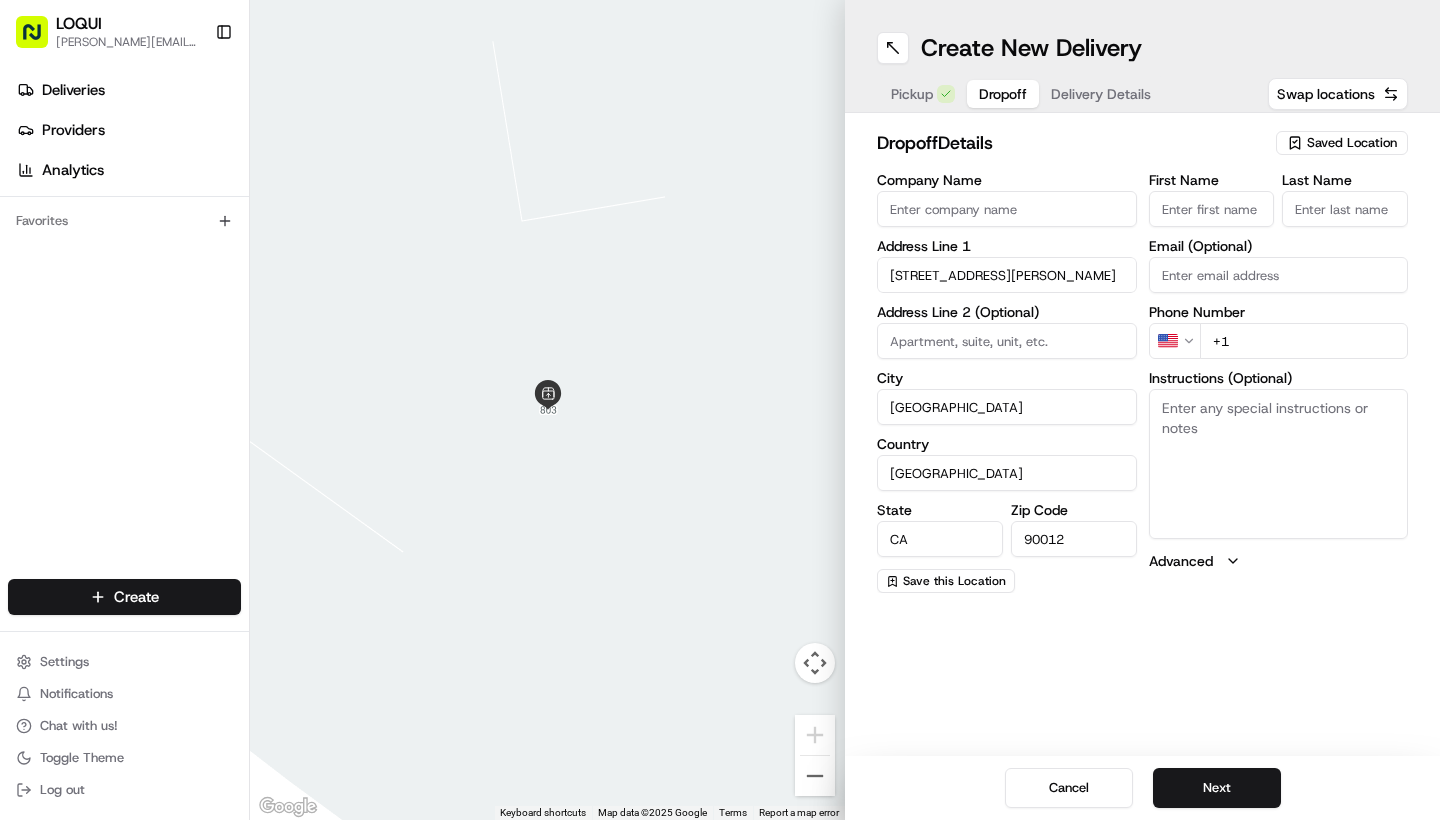 type on "[STREET_ADDRESS][PERSON_NAME]" 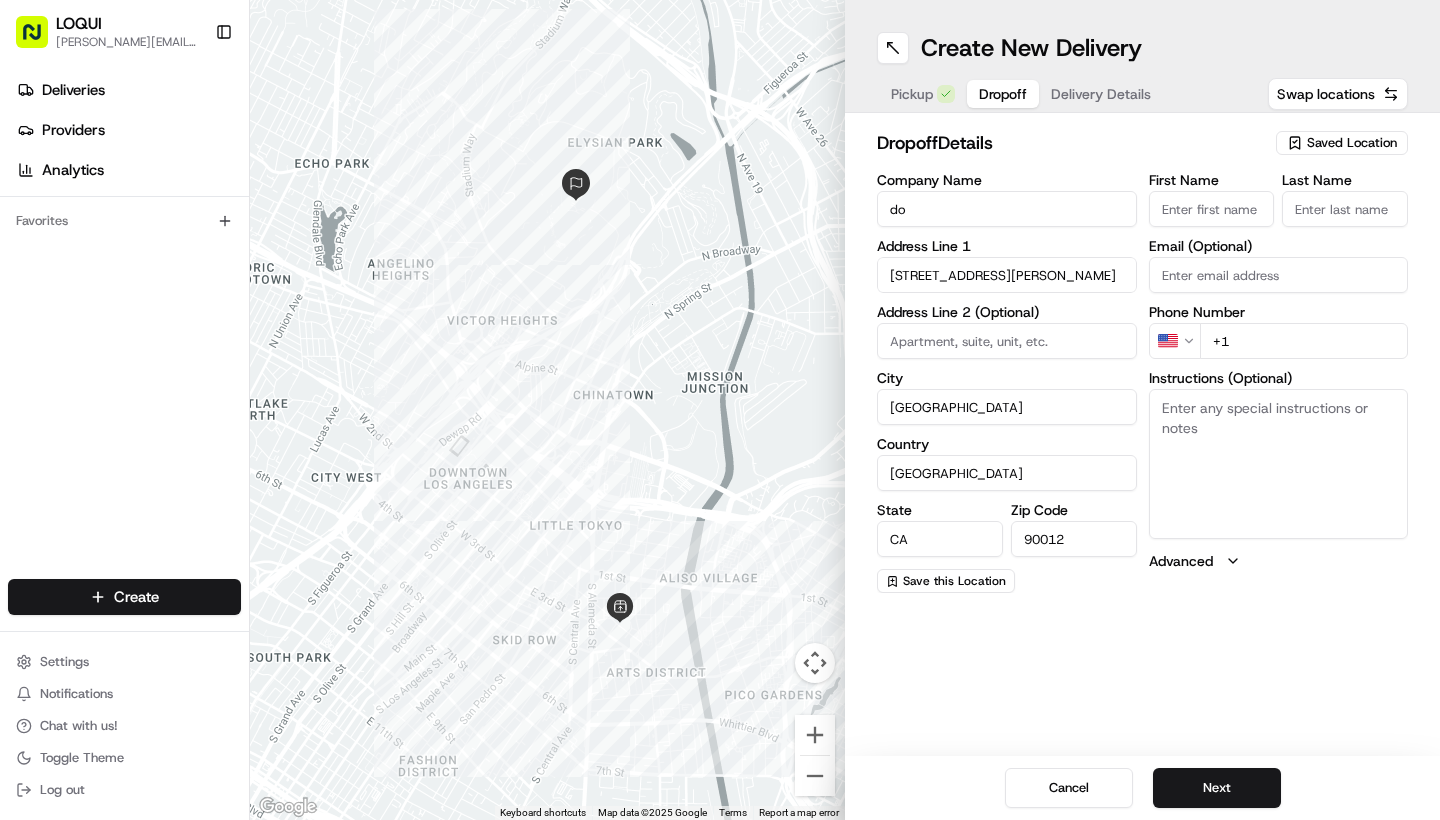 type on "d" 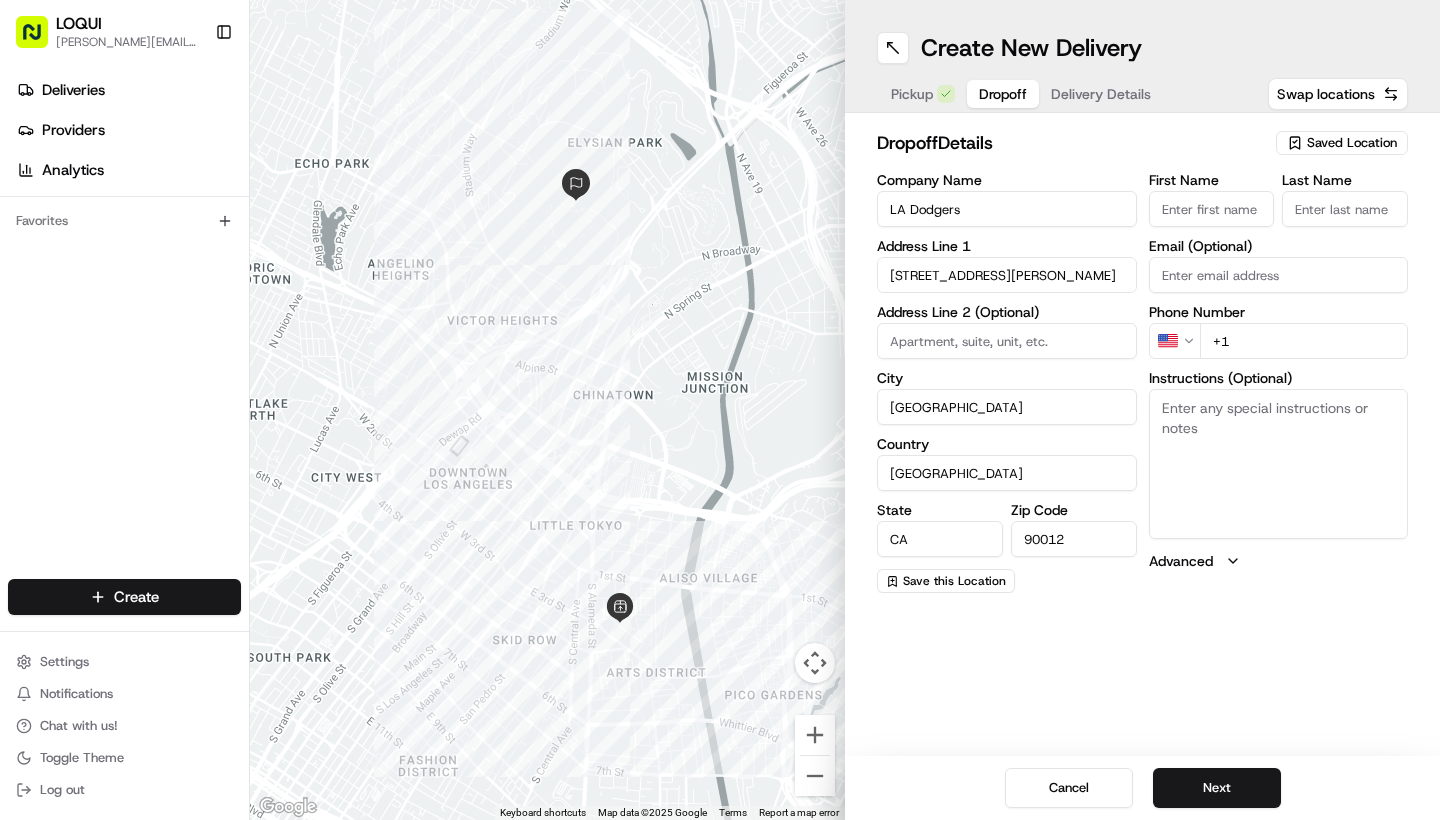 type on "LA Dodgers" 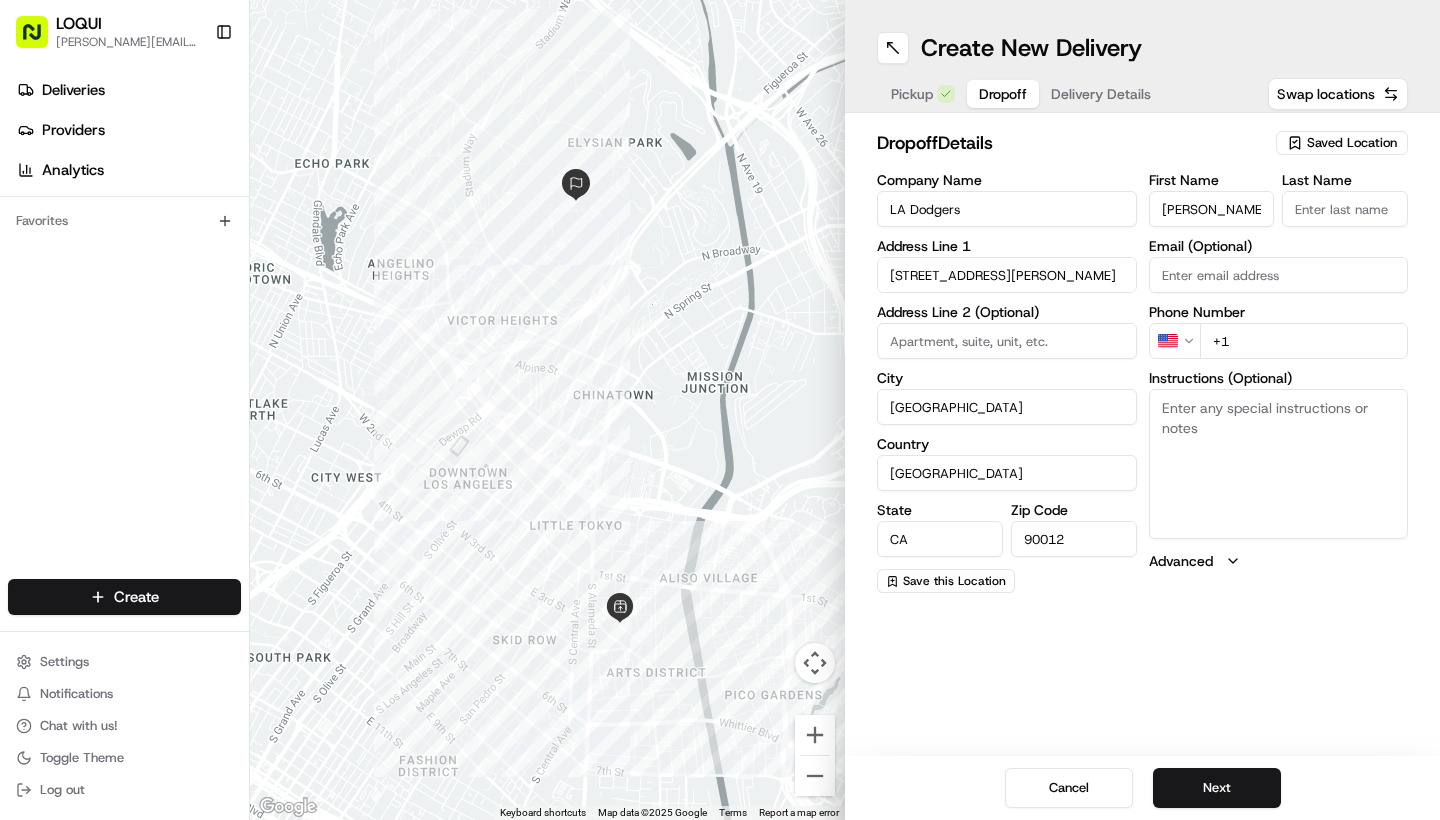type on "[PERSON_NAME]" 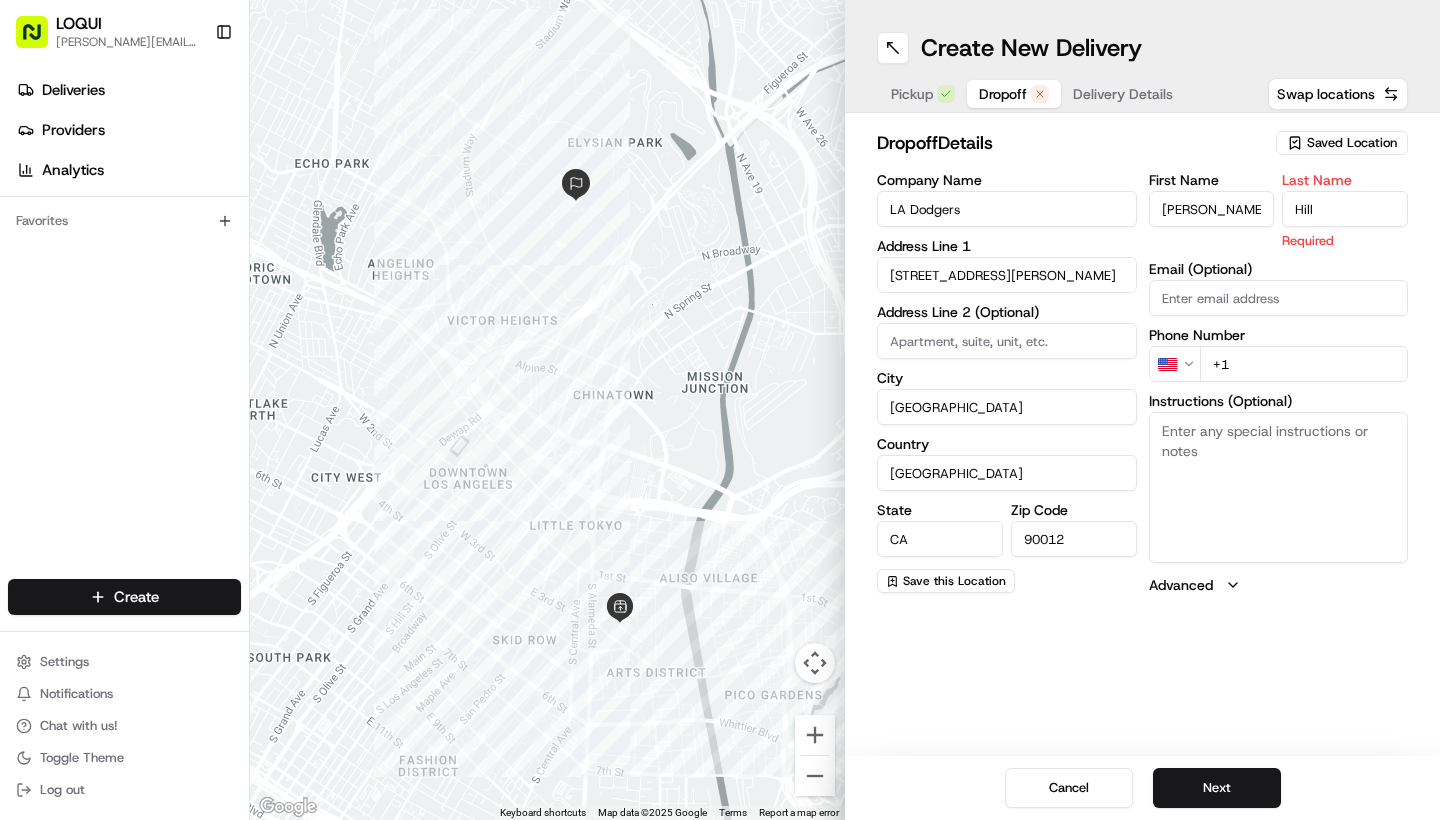 type on "Hill" 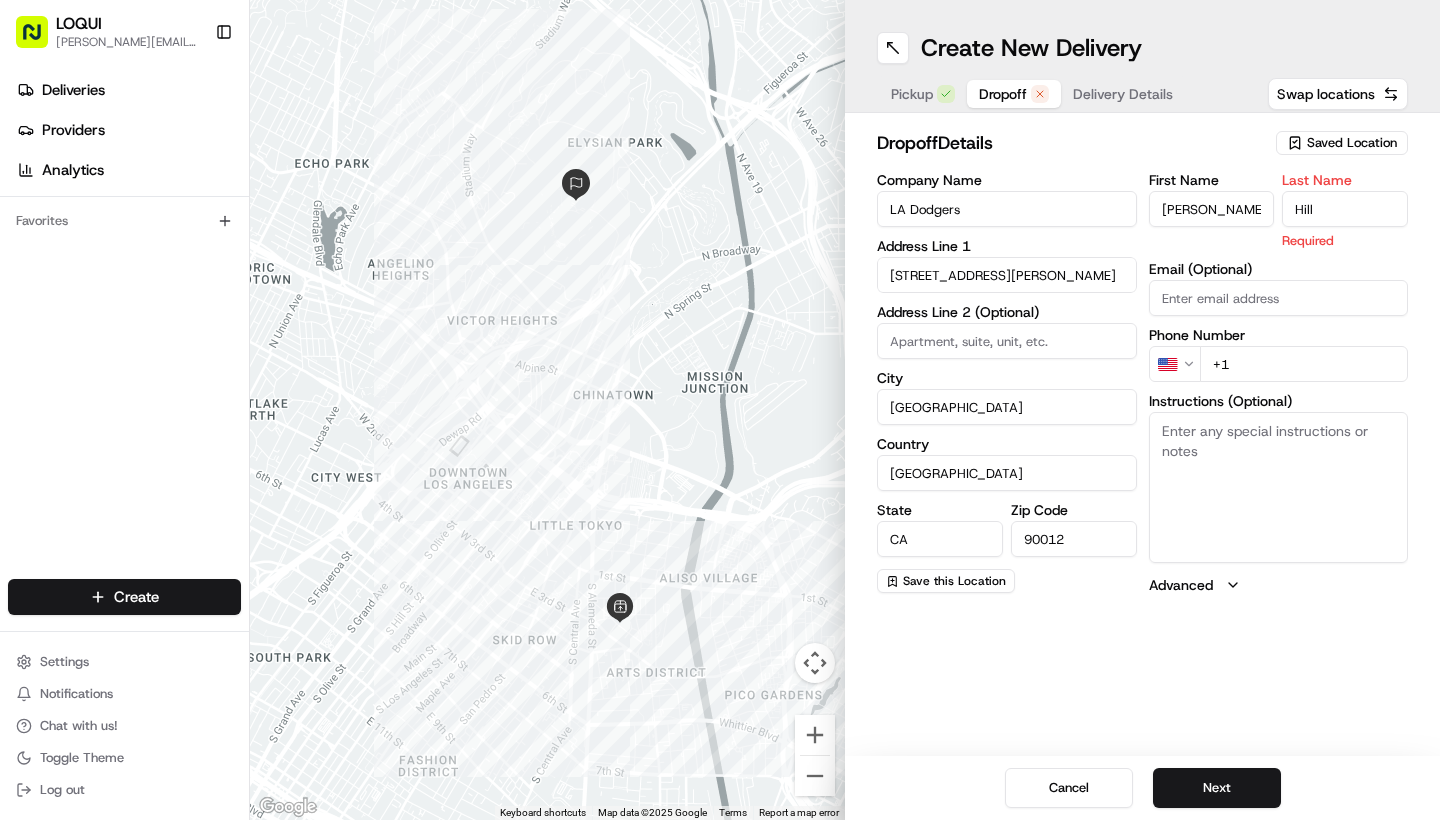click on "Email (Optional)" at bounding box center (1279, 289) 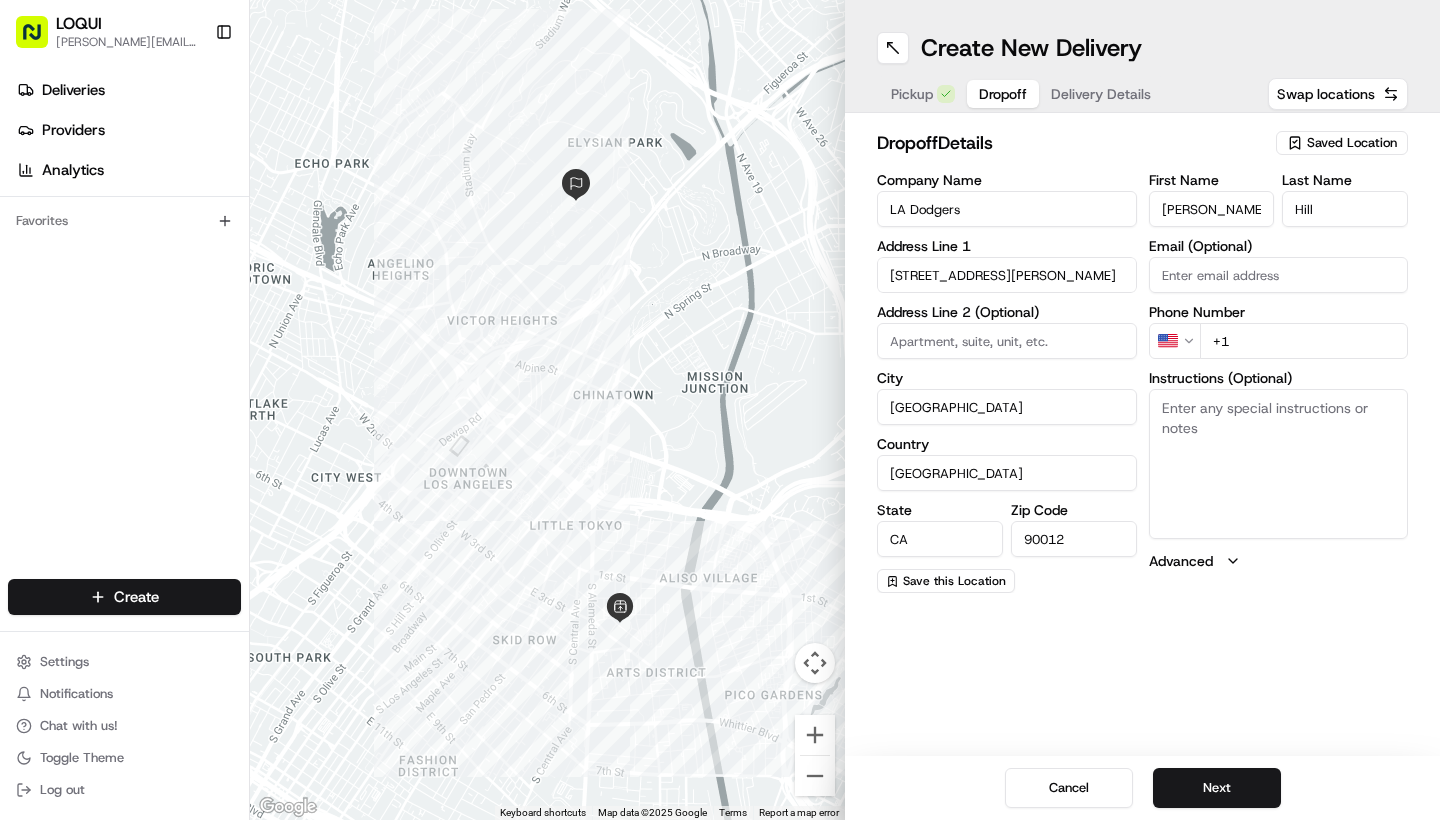 click on "Instructions (Optional)" at bounding box center [1279, 464] 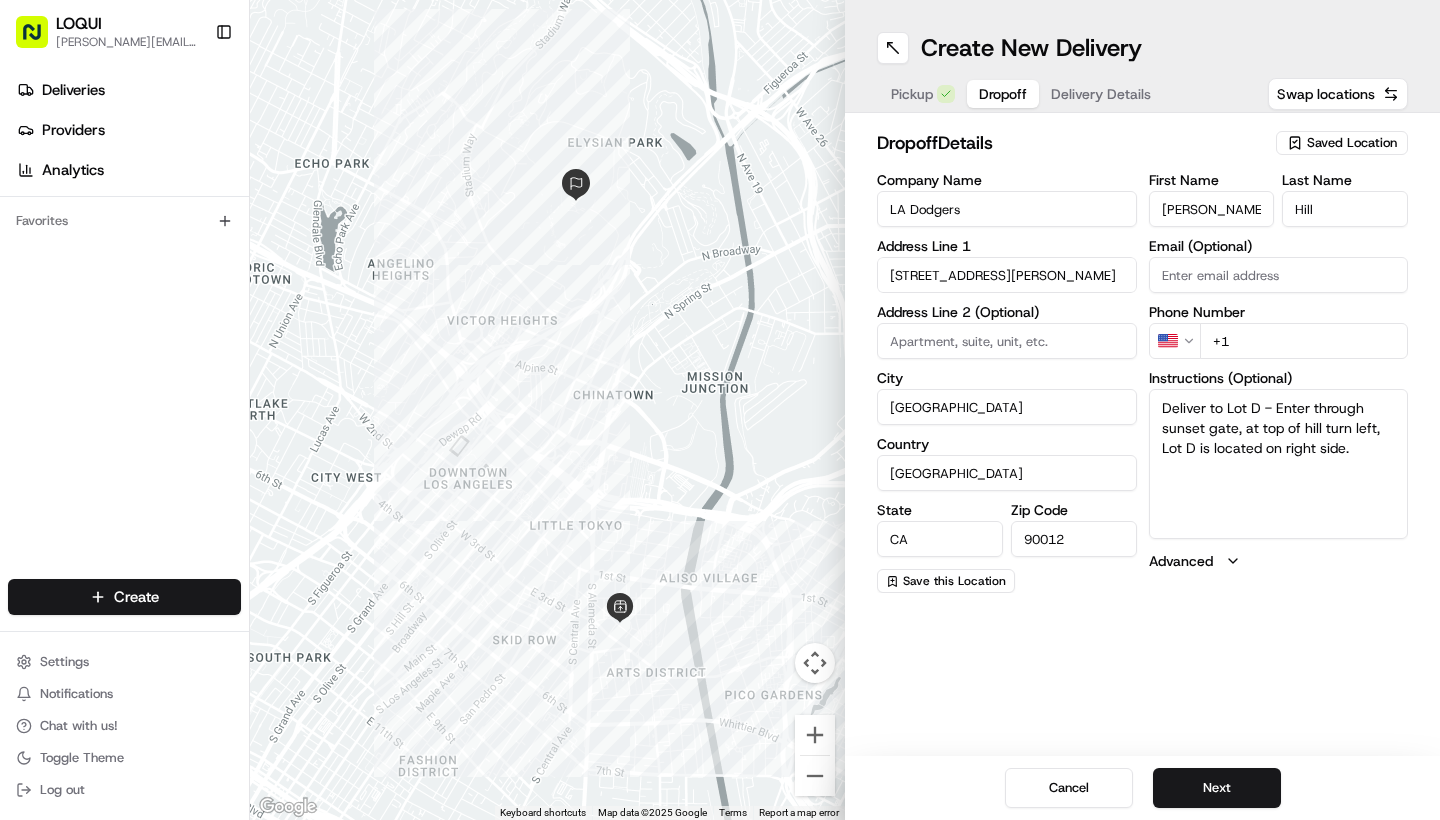 type on "Deliver to Lot D - Enter through sunset gate, at top of hill turn left, Lot D is located on right side." 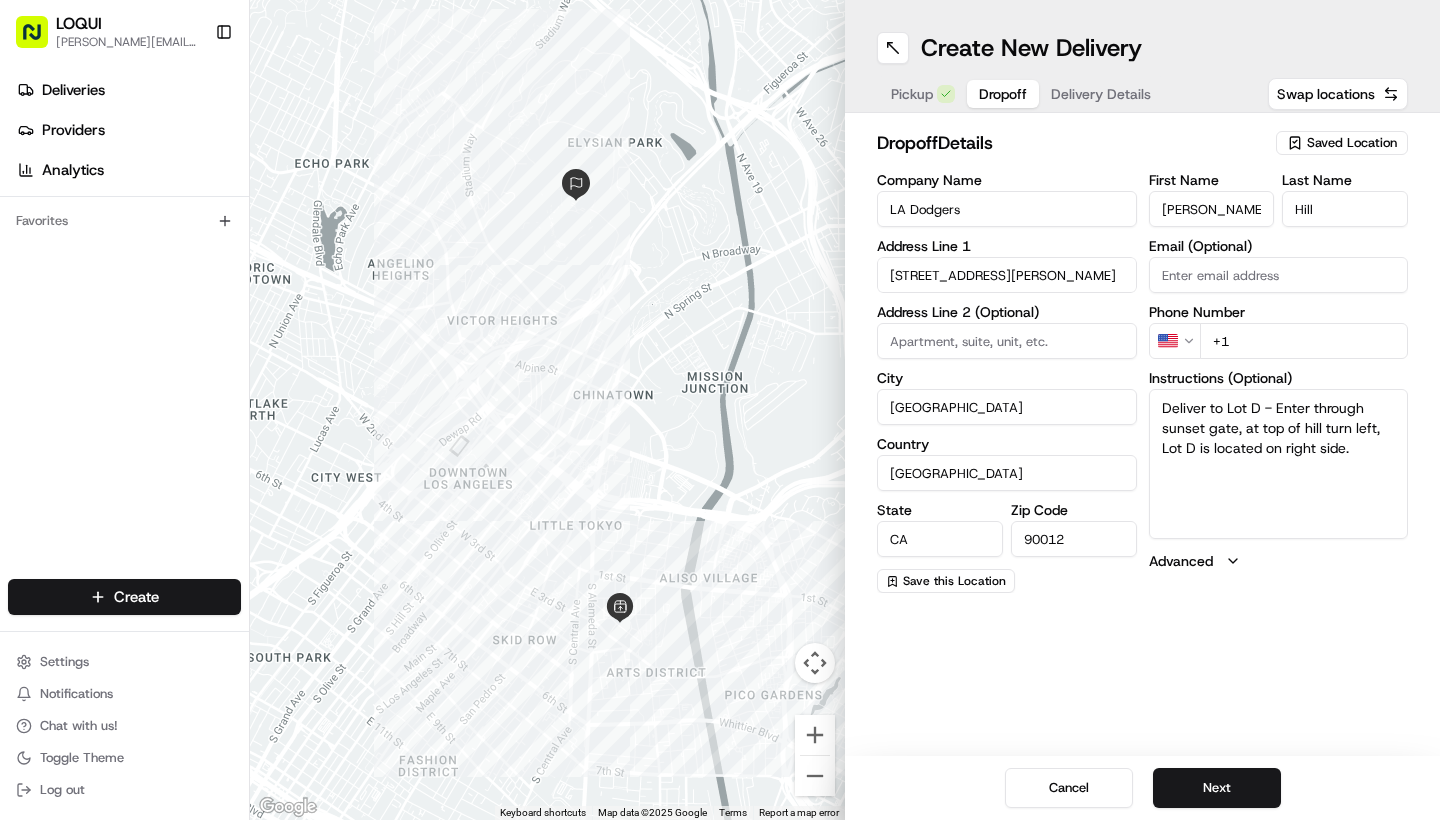 paste on "[PHONE_NUMBER]" 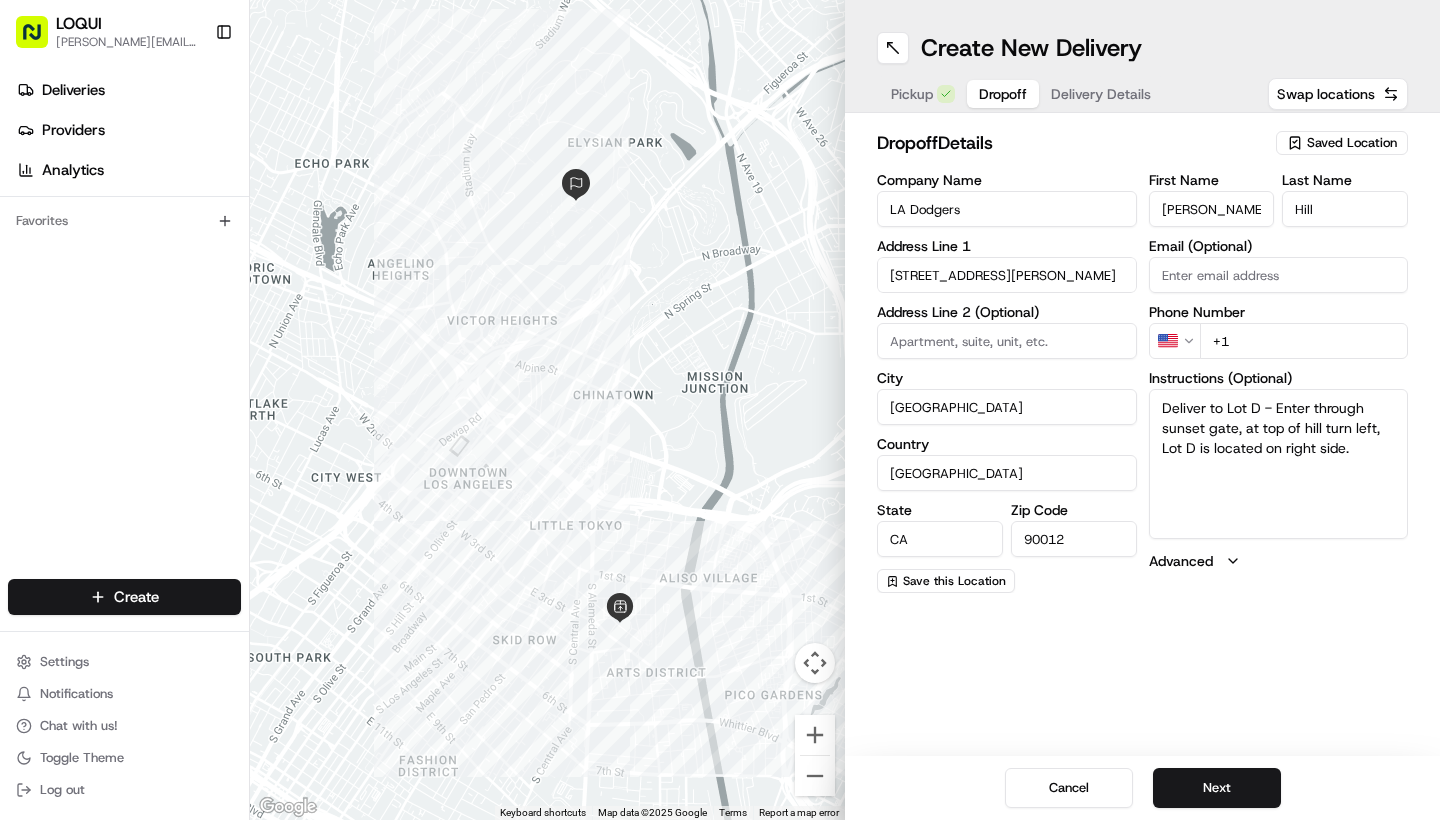 type on "[PHONE_NUMBER]" 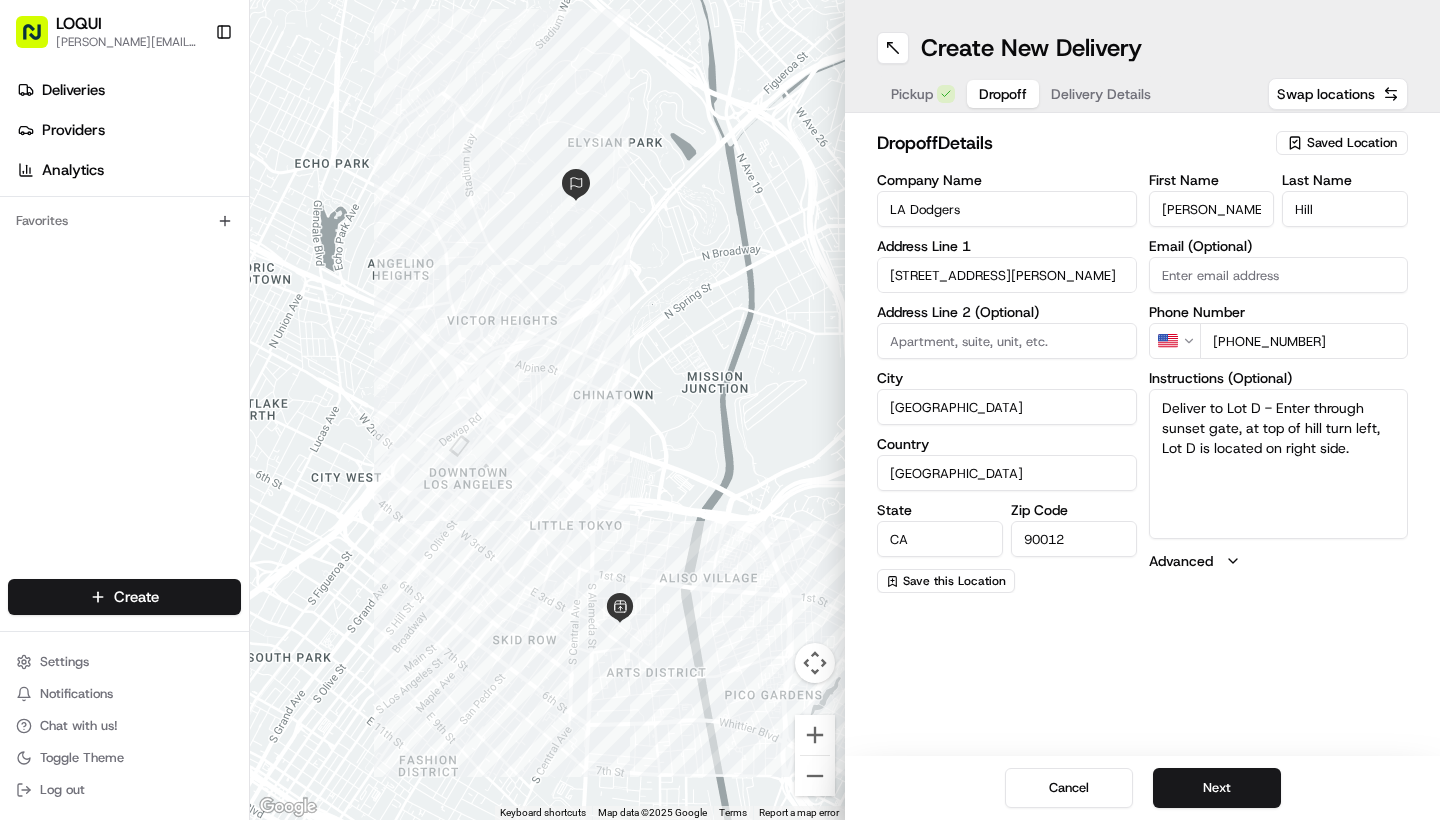 paste on "[EMAIL_ADDRESS][DOMAIN_NAME]" 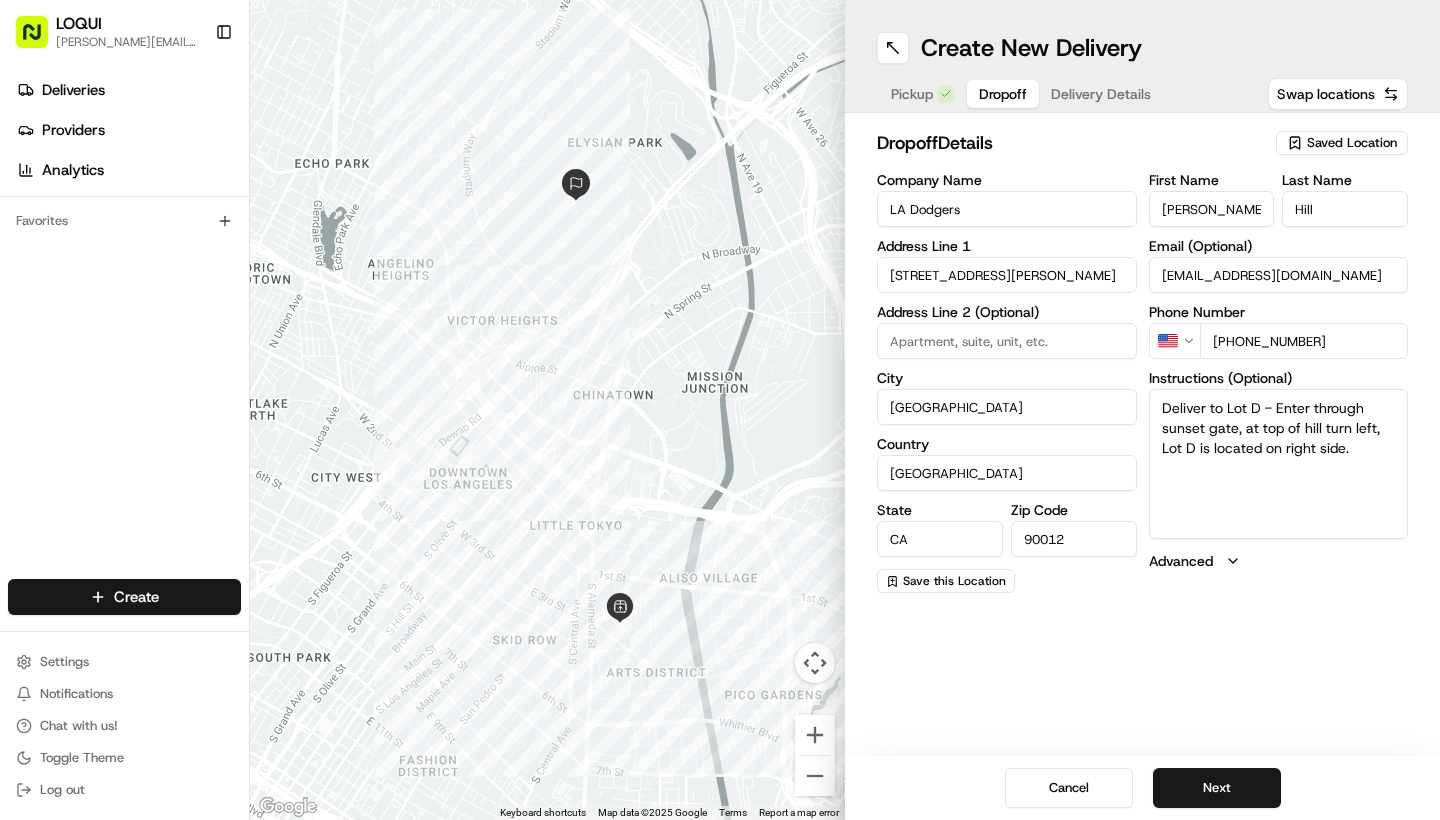 type on "[EMAIL_ADDRESS][DOMAIN_NAME]" 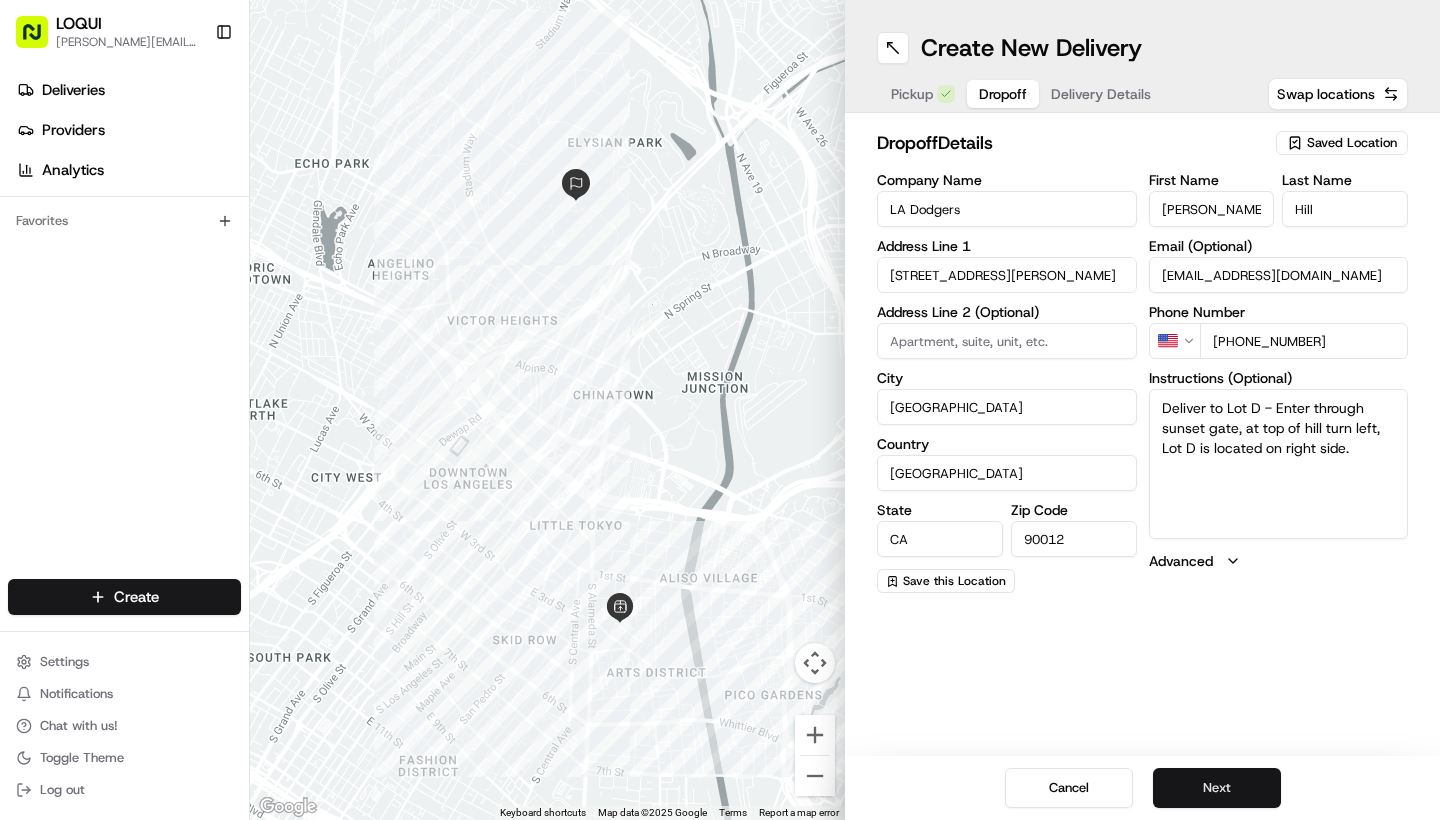 click on "Next" at bounding box center (1217, 788) 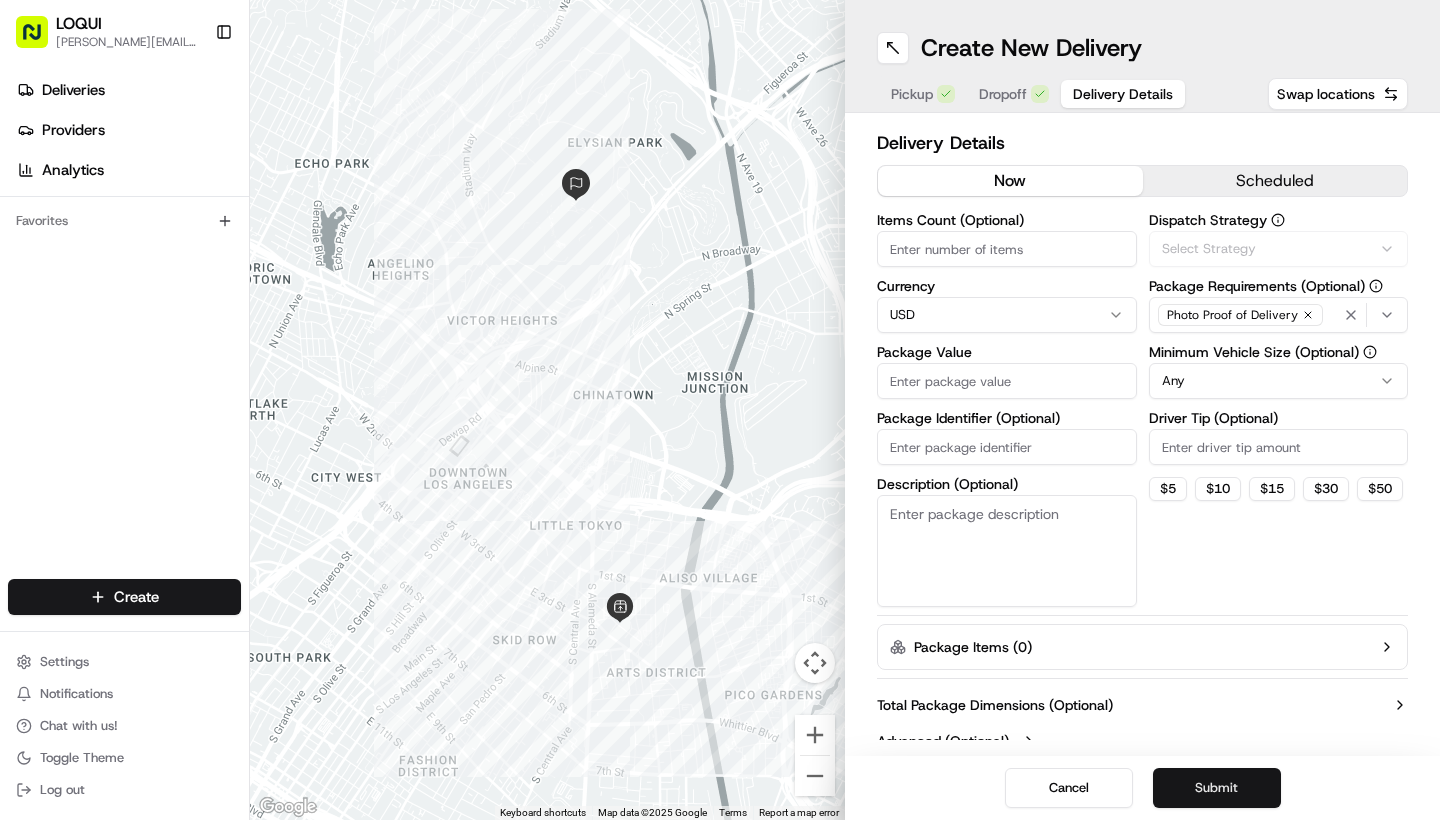 click on "Submit" at bounding box center [1217, 788] 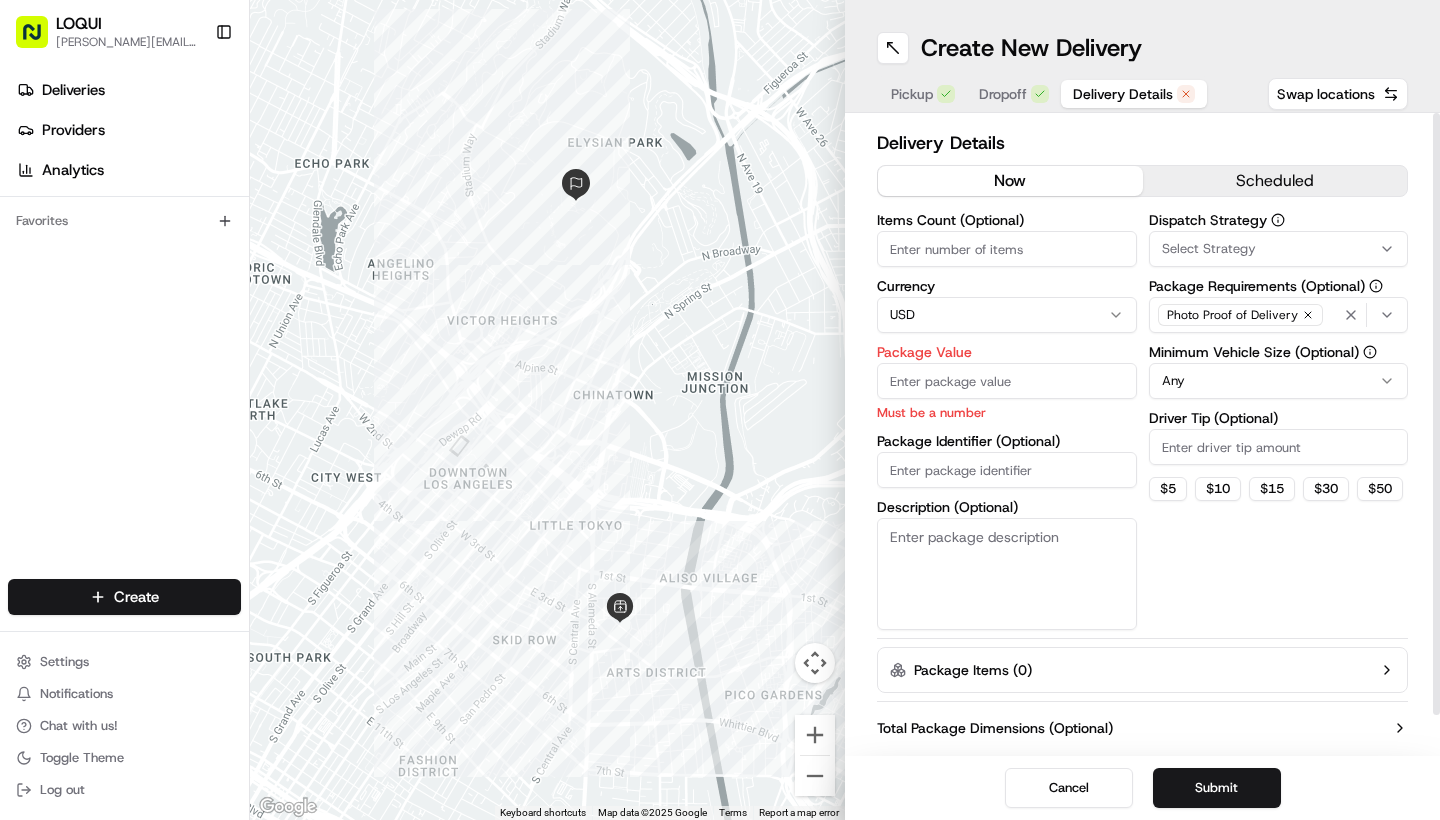 click on "scheduled" at bounding box center (1275, 181) 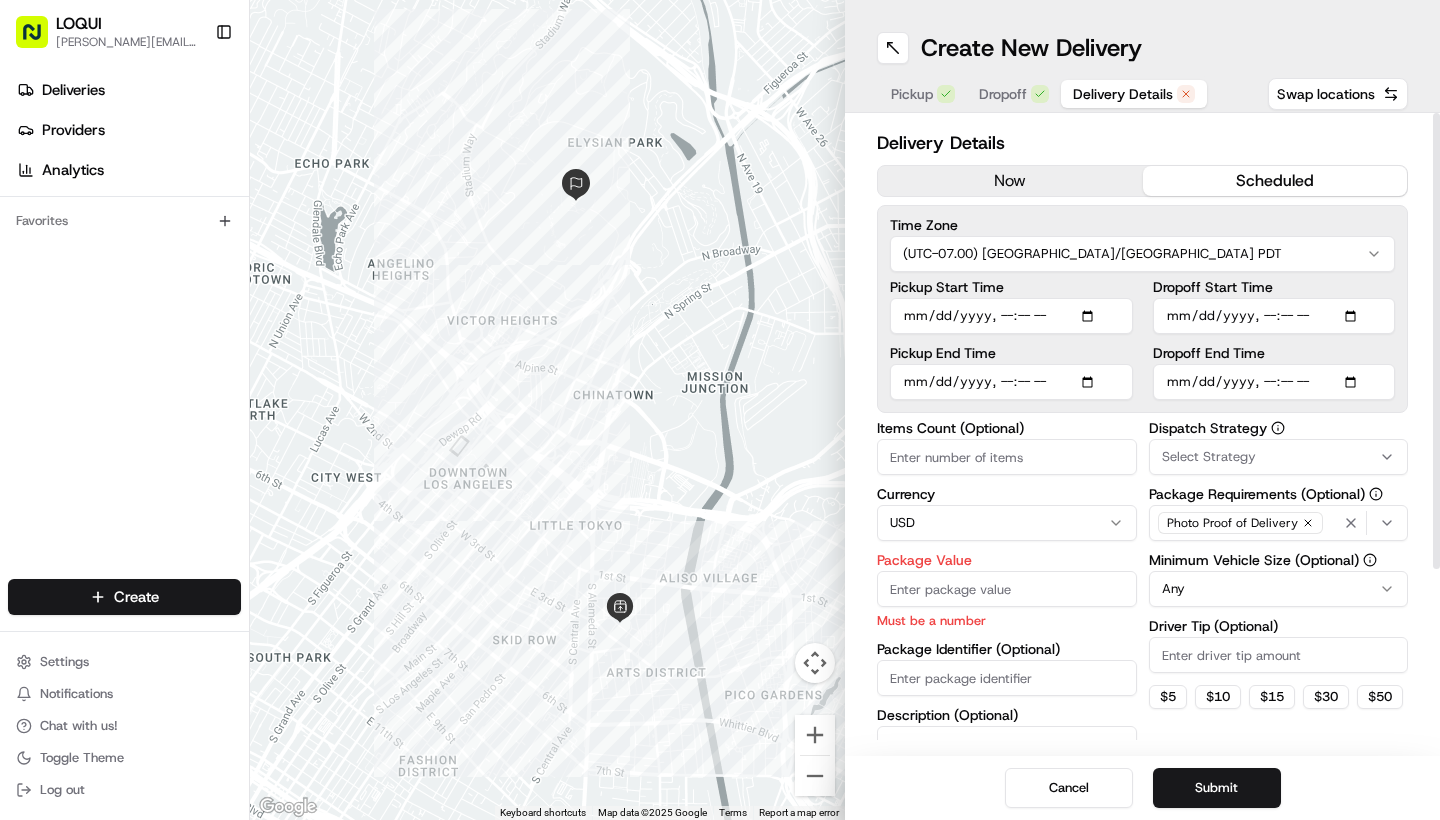 click on "Pickup Start Time" at bounding box center (1011, 316) 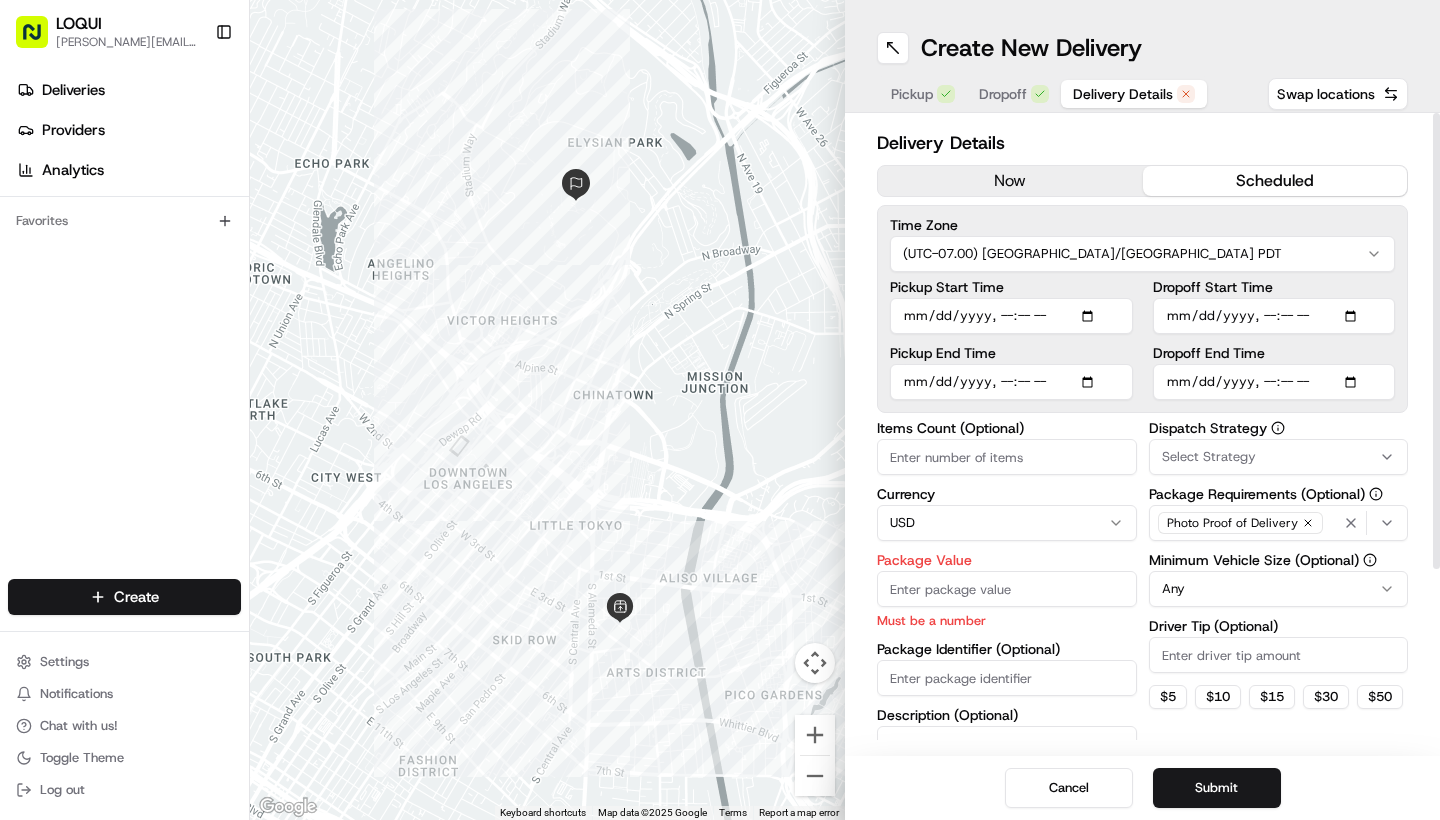 click on "Pickup Start Time" at bounding box center [1011, 316] 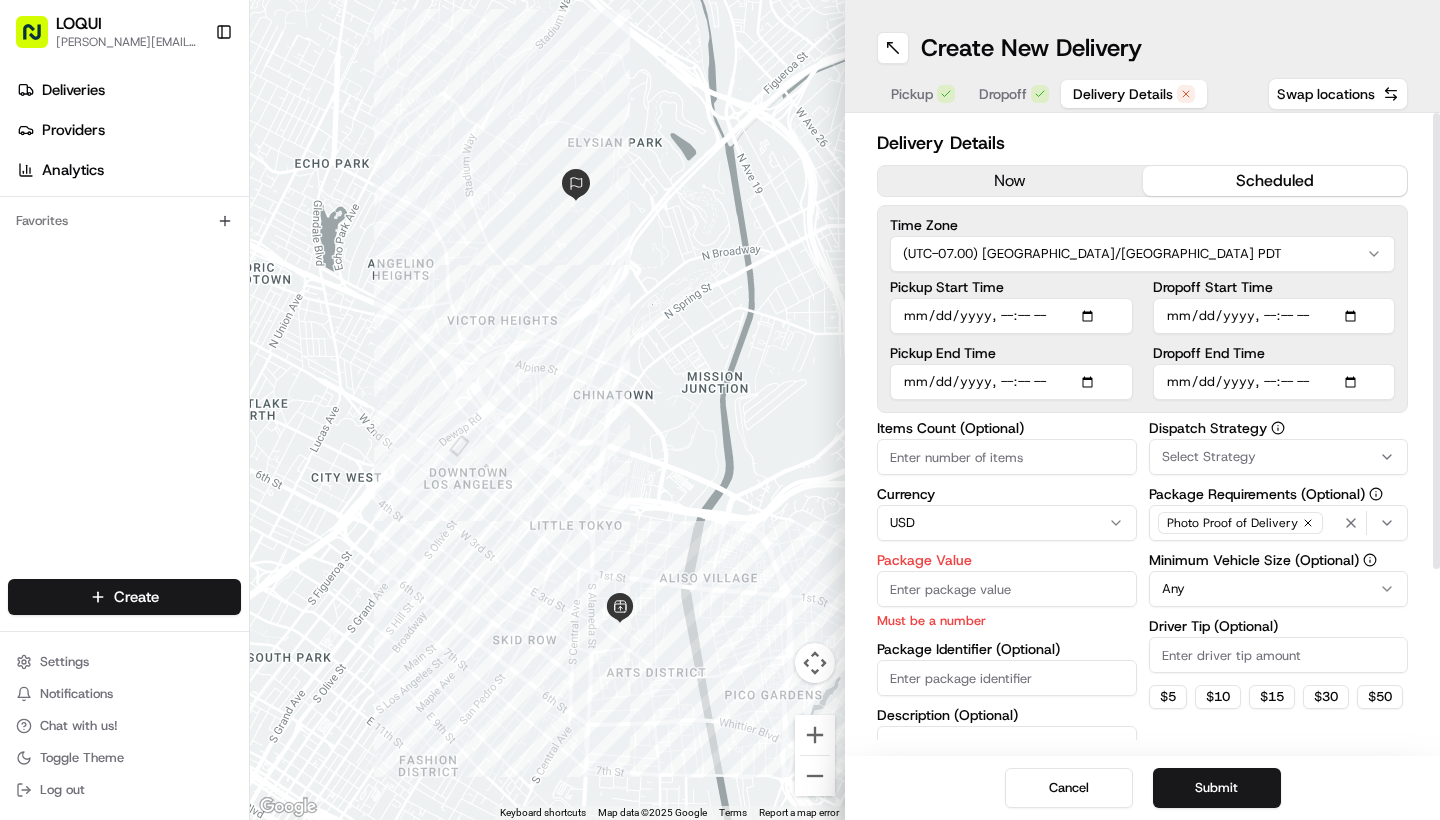 click on "Pickup Start Time" at bounding box center [1011, 316] 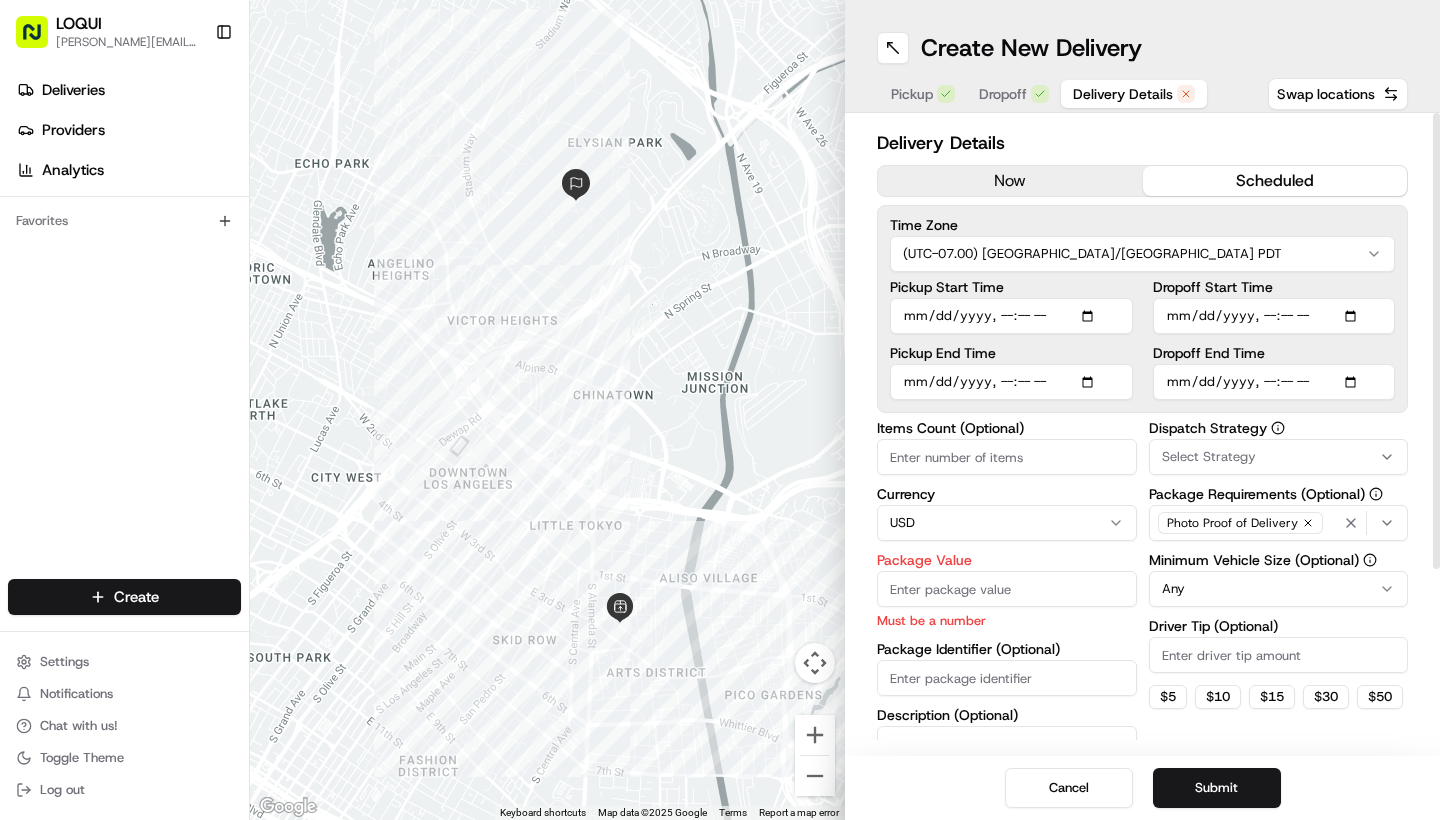 type on "[DATE]T11:30" 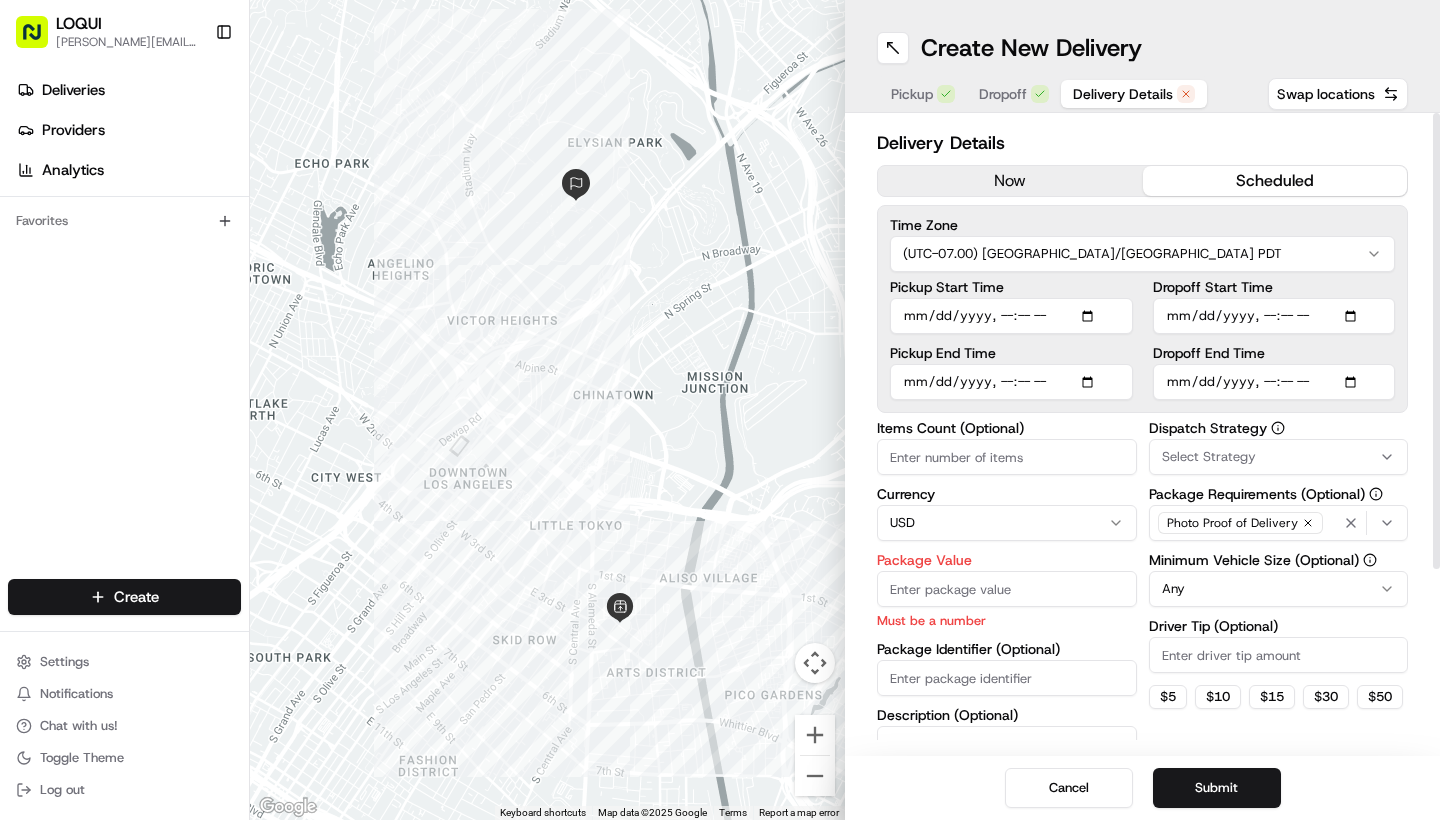 click on "Pickup End Time" at bounding box center (1011, 382) 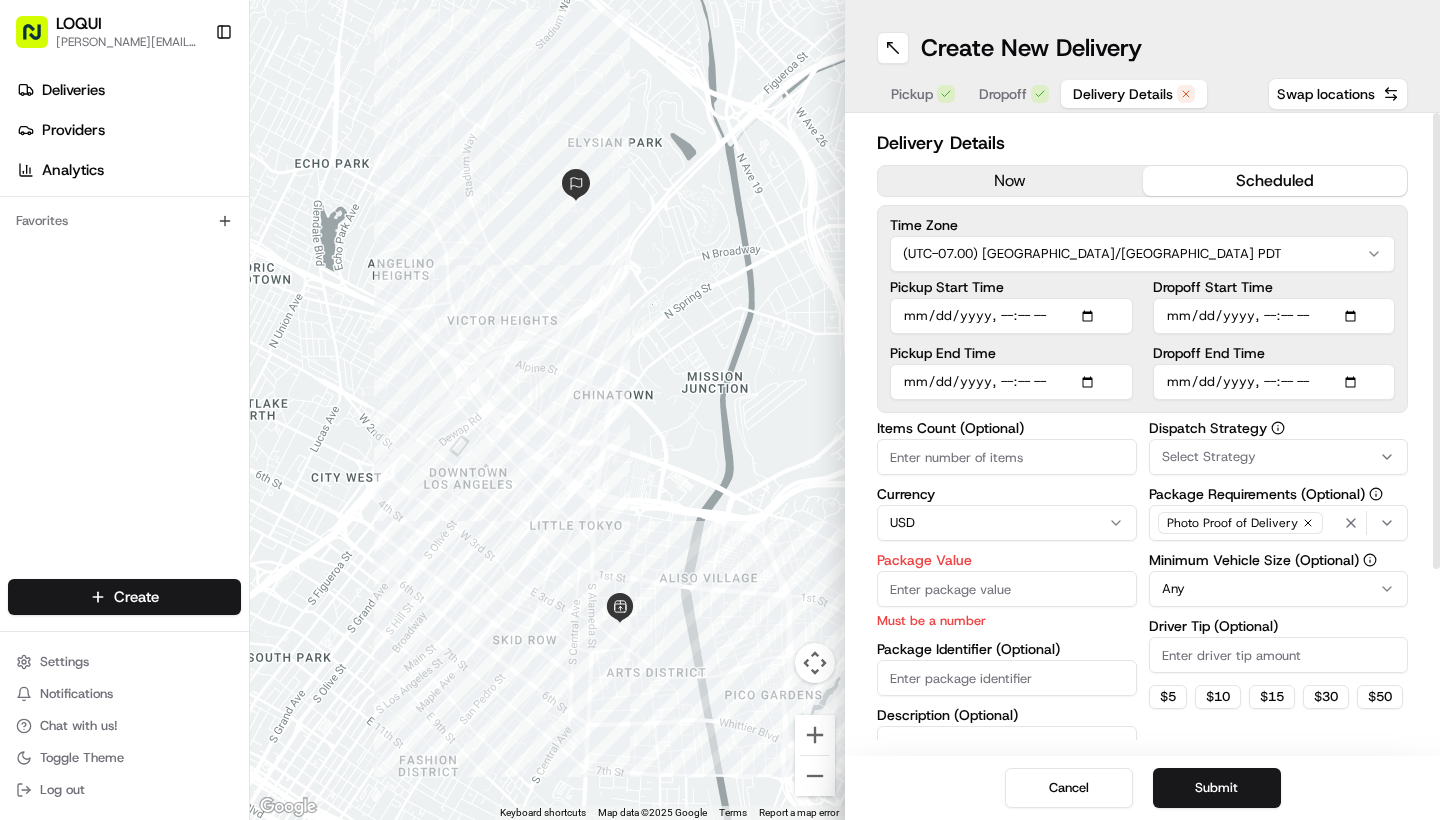 click on "Pickup End Time" at bounding box center (1011, 382) 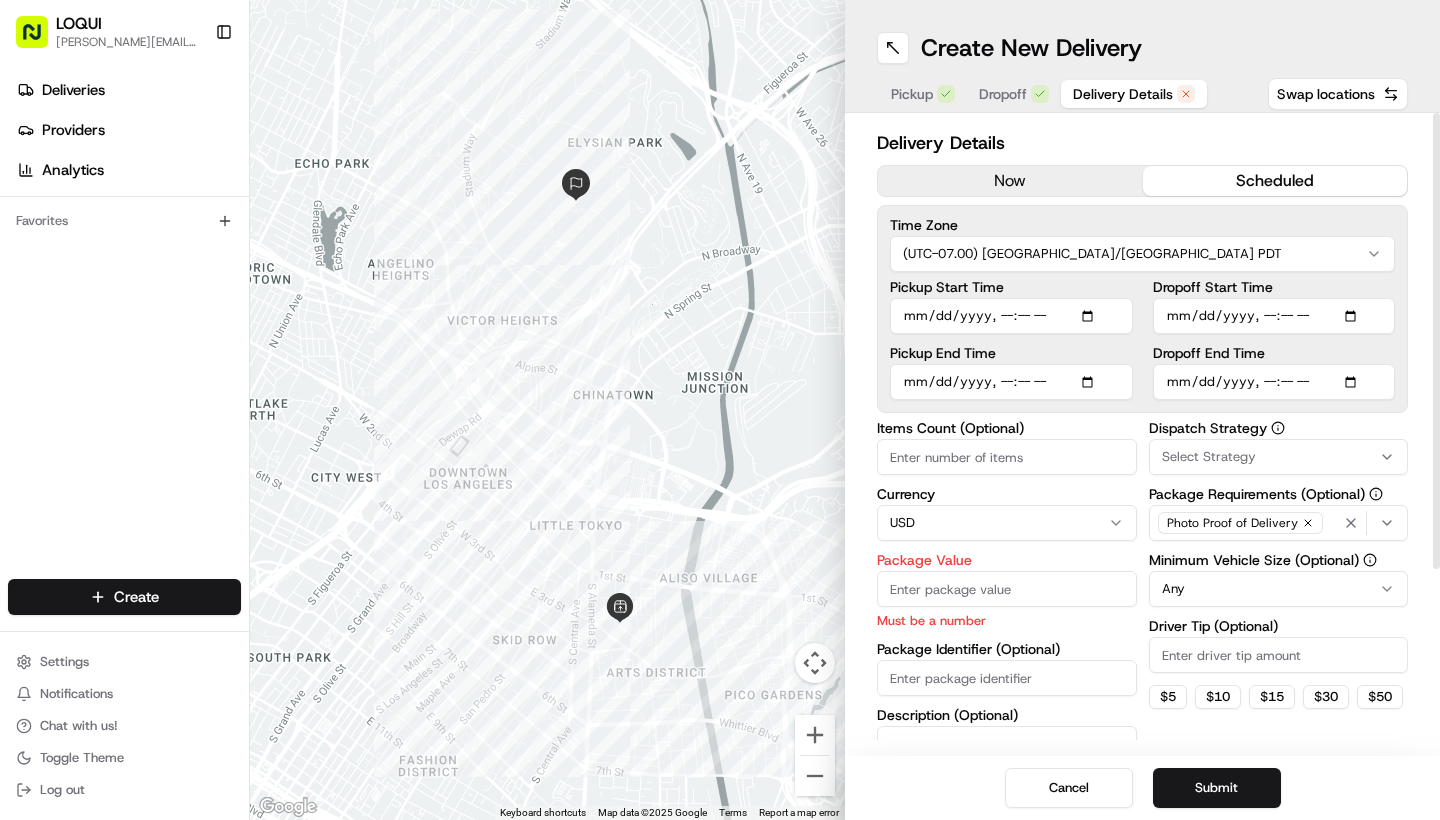 click on "Dropoff Start Time" at bounding box center [1274, 316] 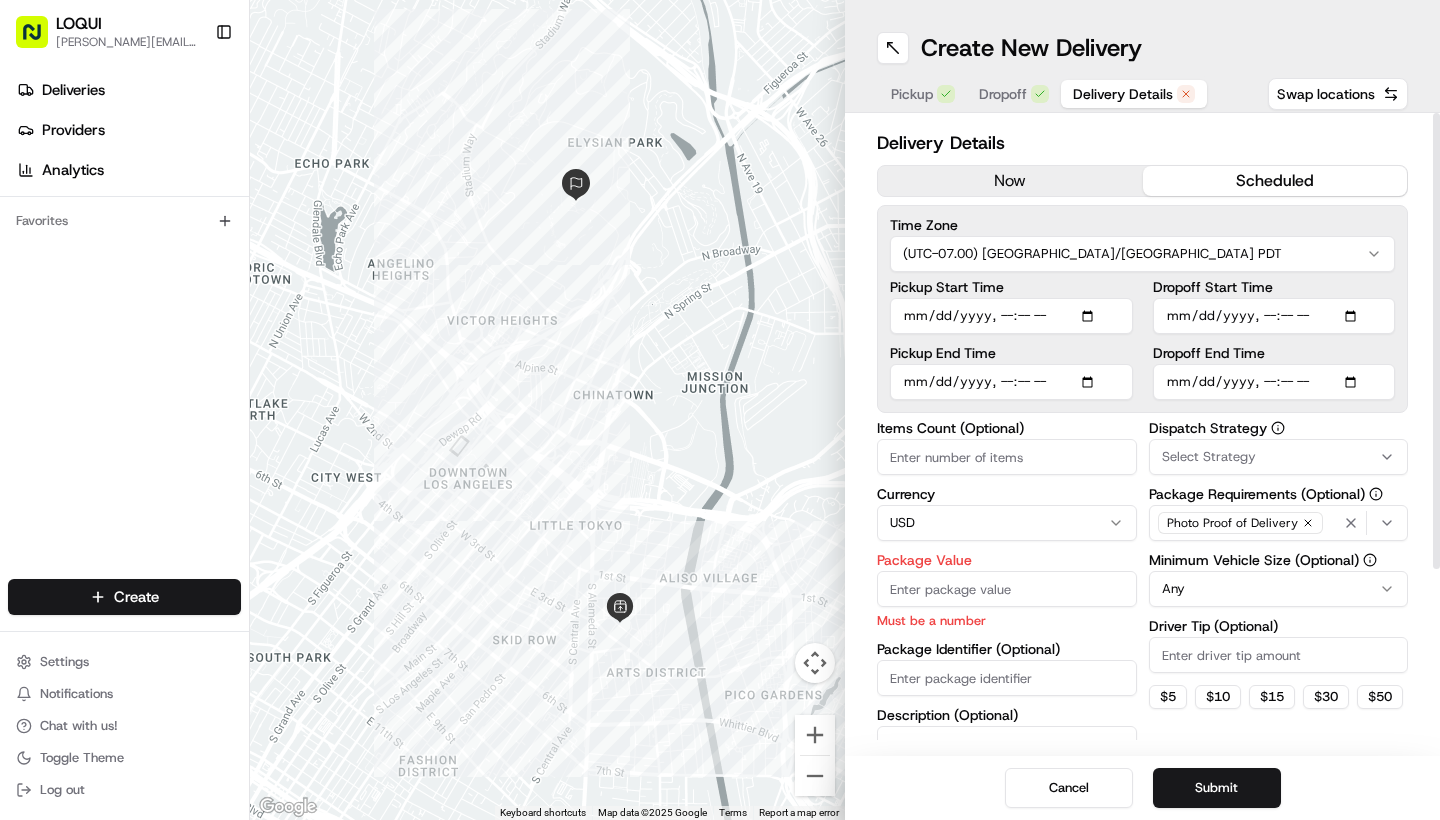 click on "Dropoff Start Time" at bounding box center (1274, 316) 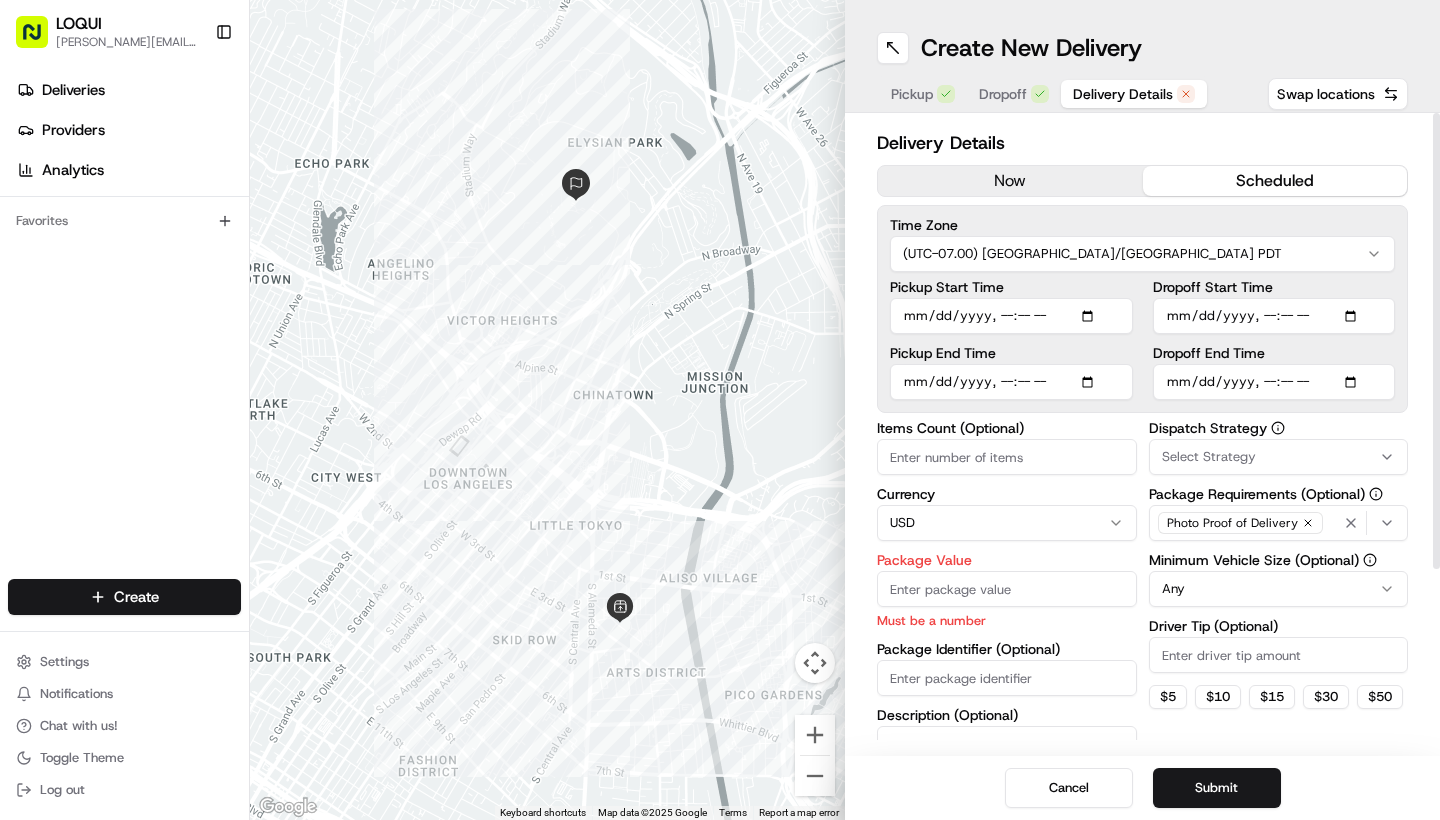 click on "Dropoff End Time" at bounding box center [1274, 382] 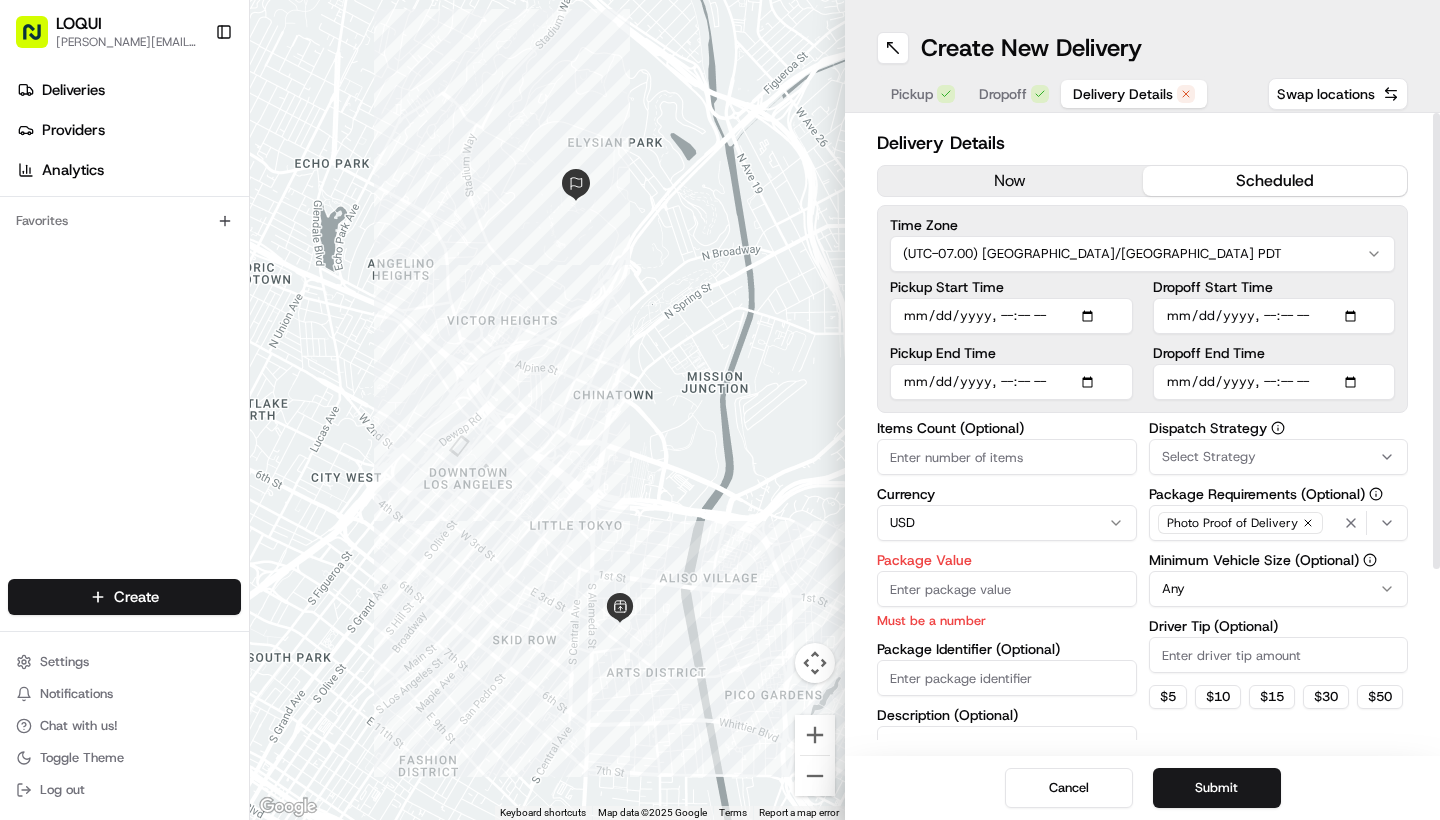 click on "Dropoff End Time" at bounding box center [1274, 382] 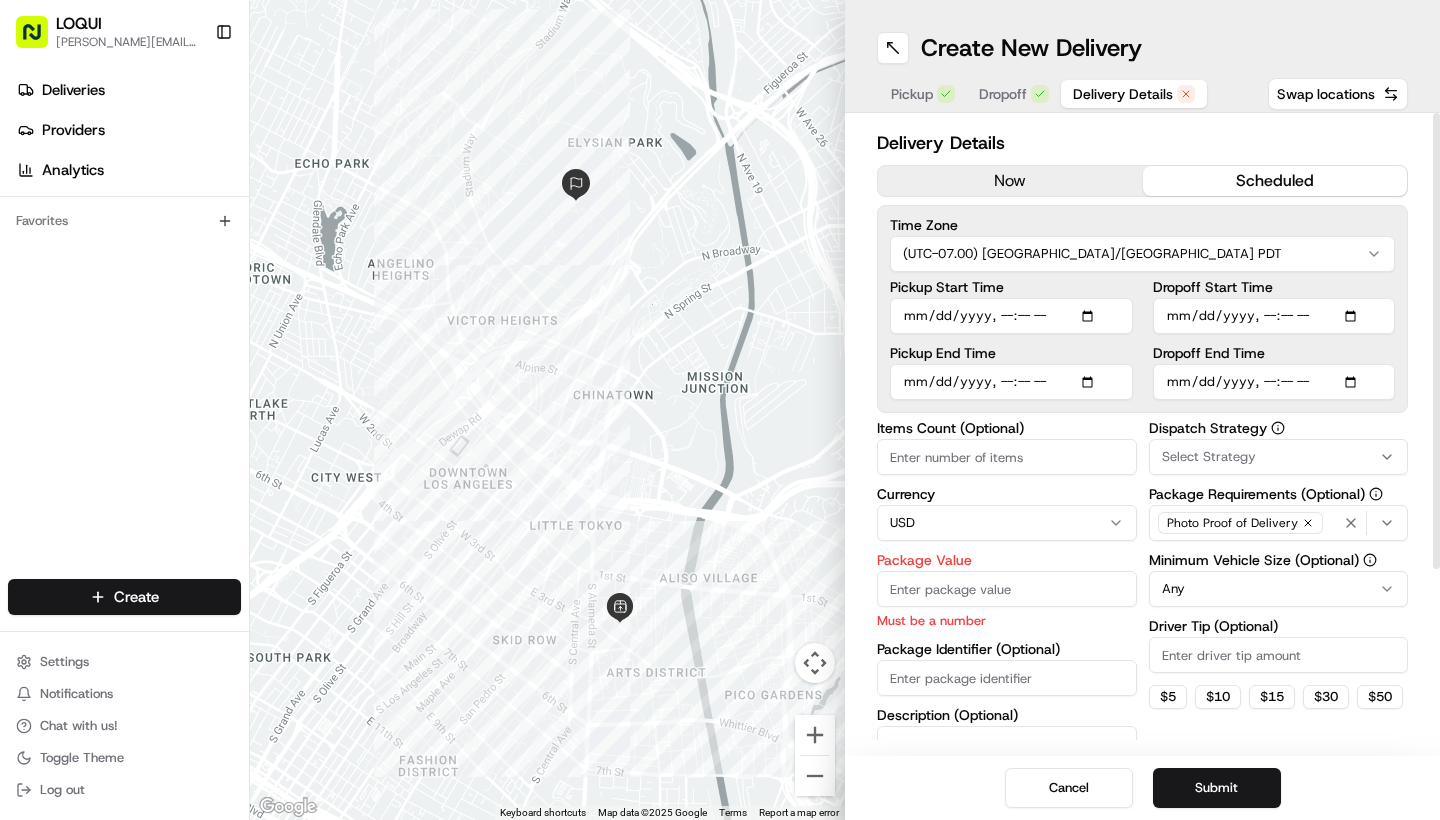 click on "Dropoff End Time" at bounding box center [1274, 382] 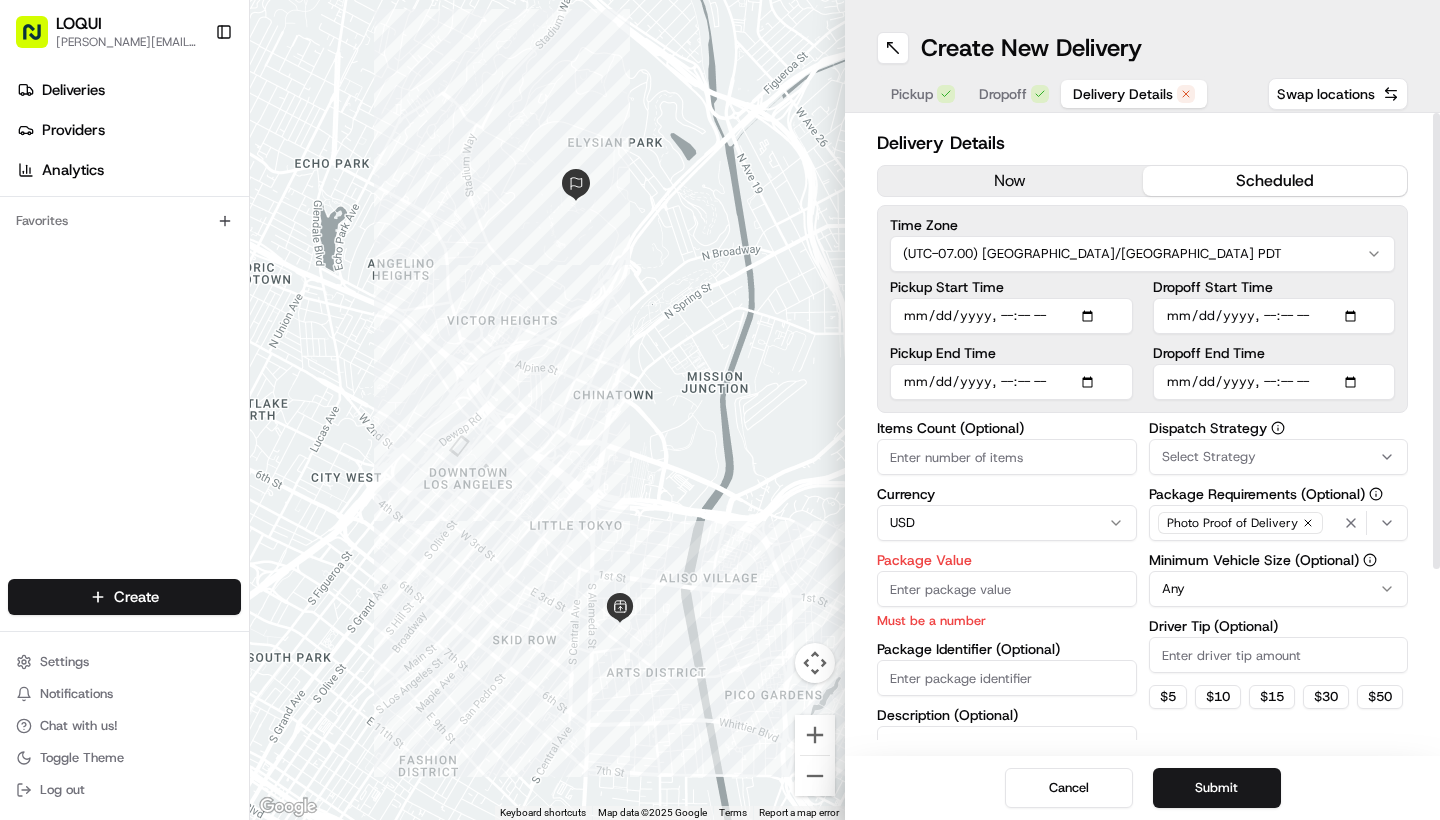 type on "[DATE]T12:05" 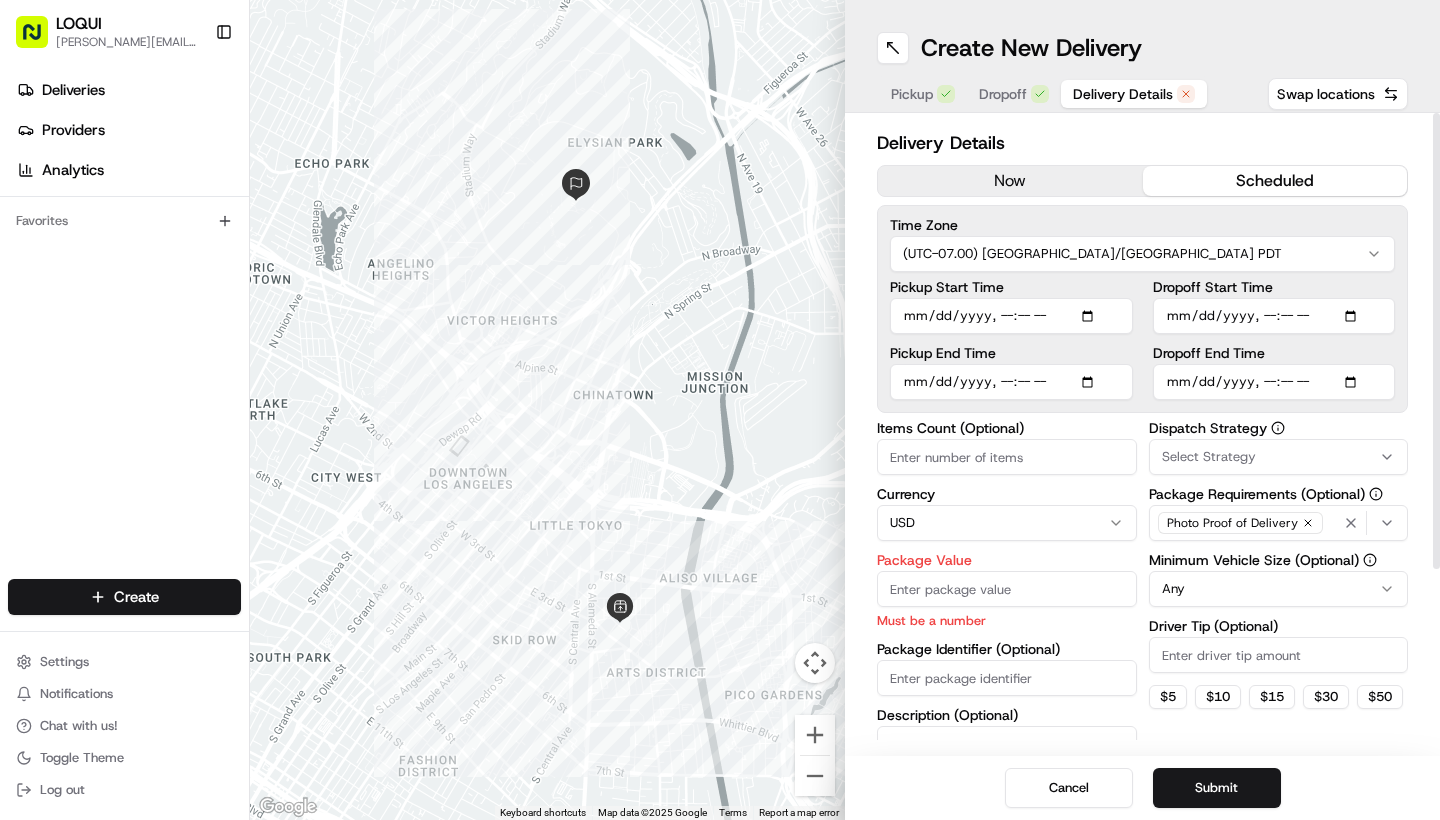 click on "Time Zone (UTC-07.00) [GEOGRAPHIC_DATA]/[GEOGRAPHIC_DATA] PDT Pickup Start Time Pickup End Time Dropoff Start Time Dropoff End Time" at bounding box center (1142, 309) 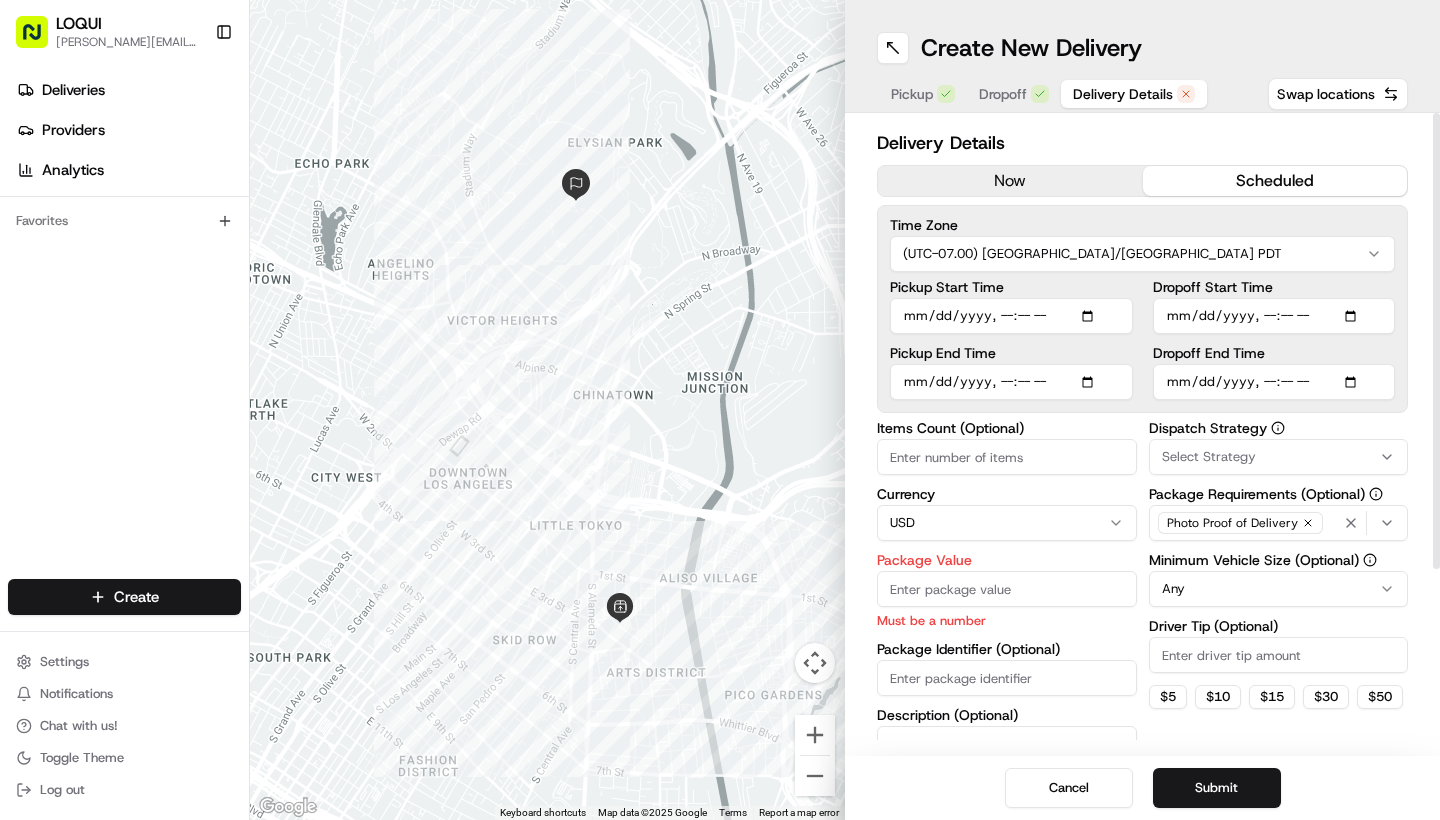 click on "Select Strategy" at bounding box center [1209, 457] 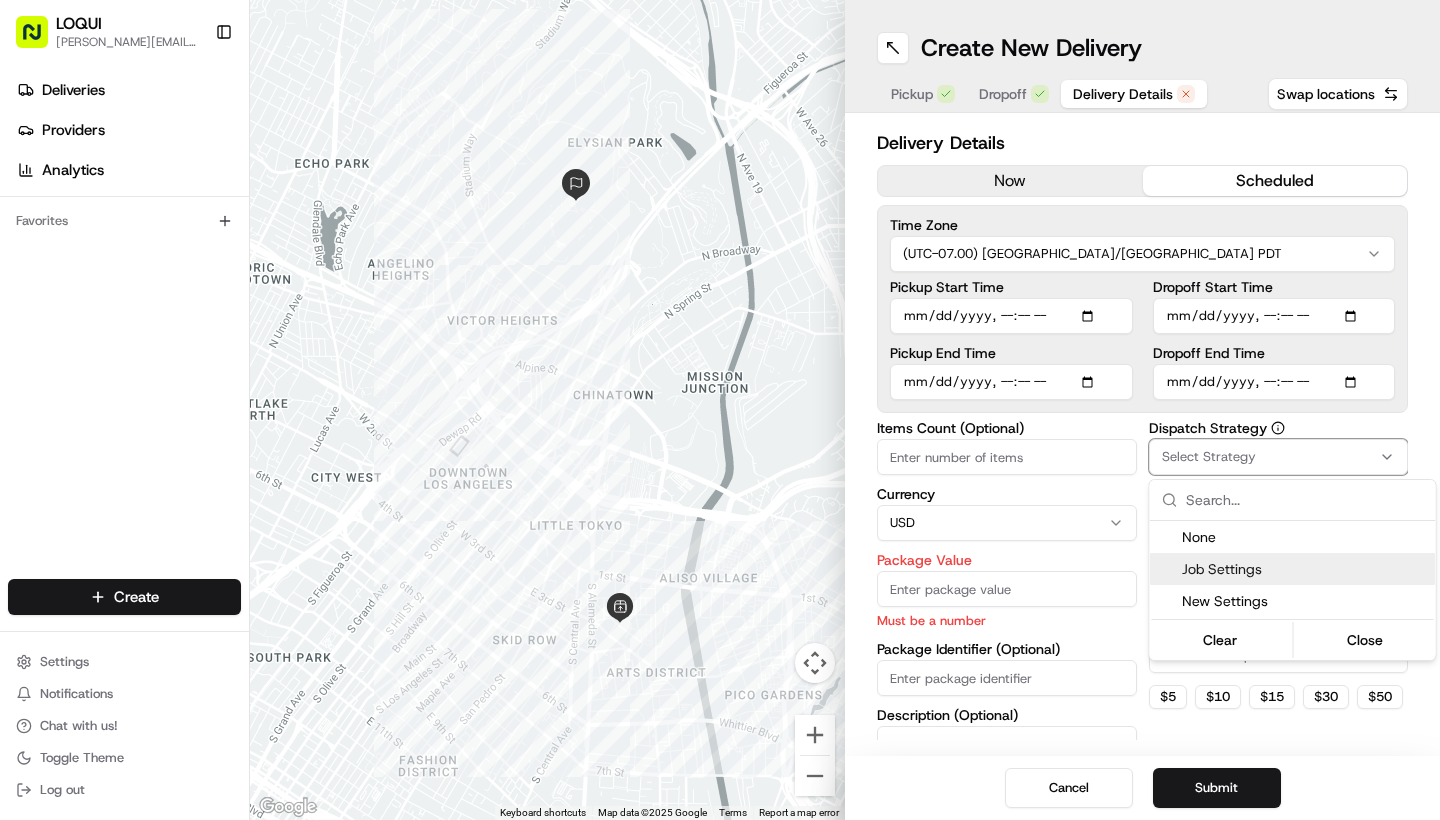 click on "Job Settings" at bounding box center (1305, 569) 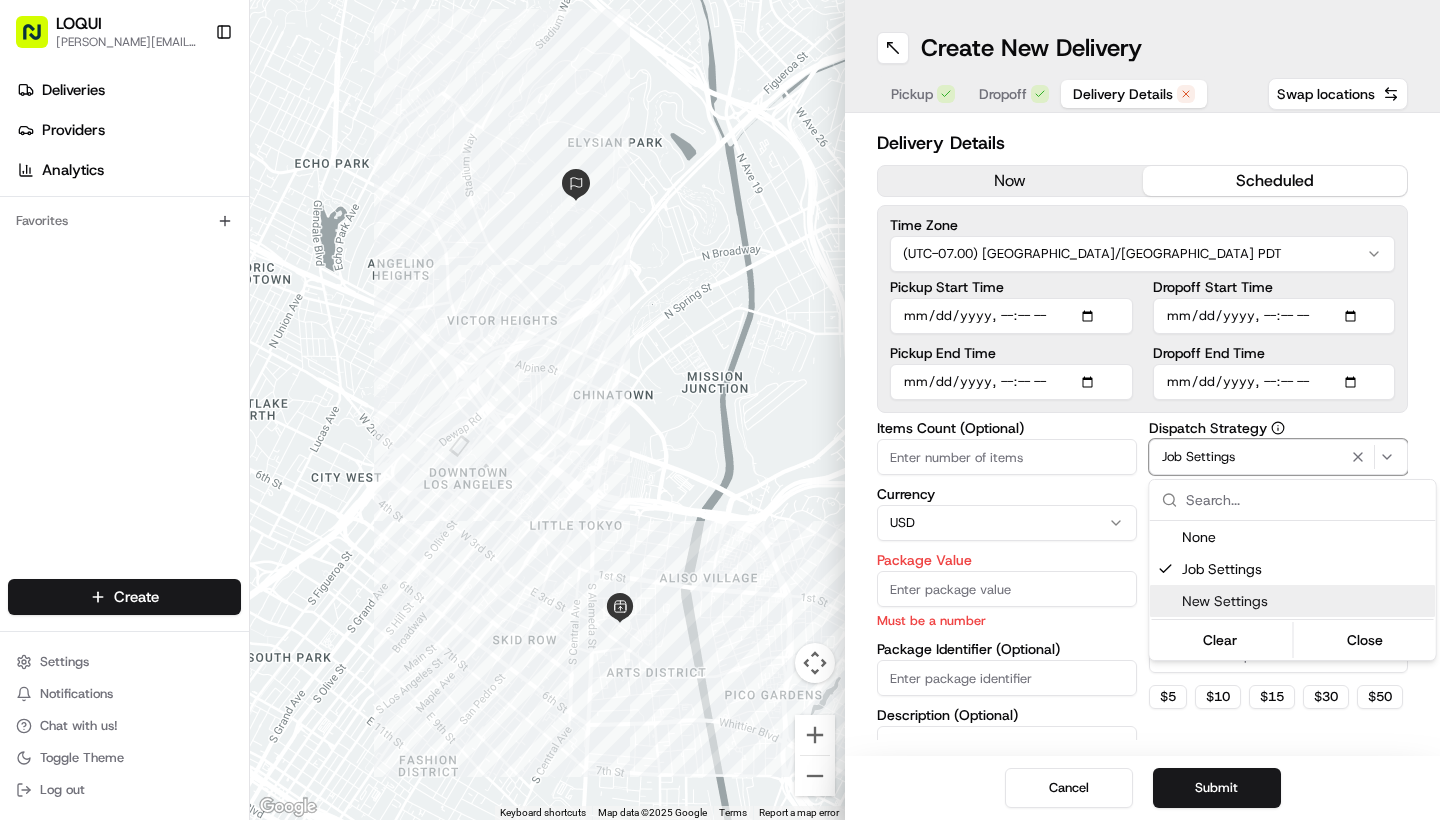 click on "Clear Close" at bounding box center [1293, 640] 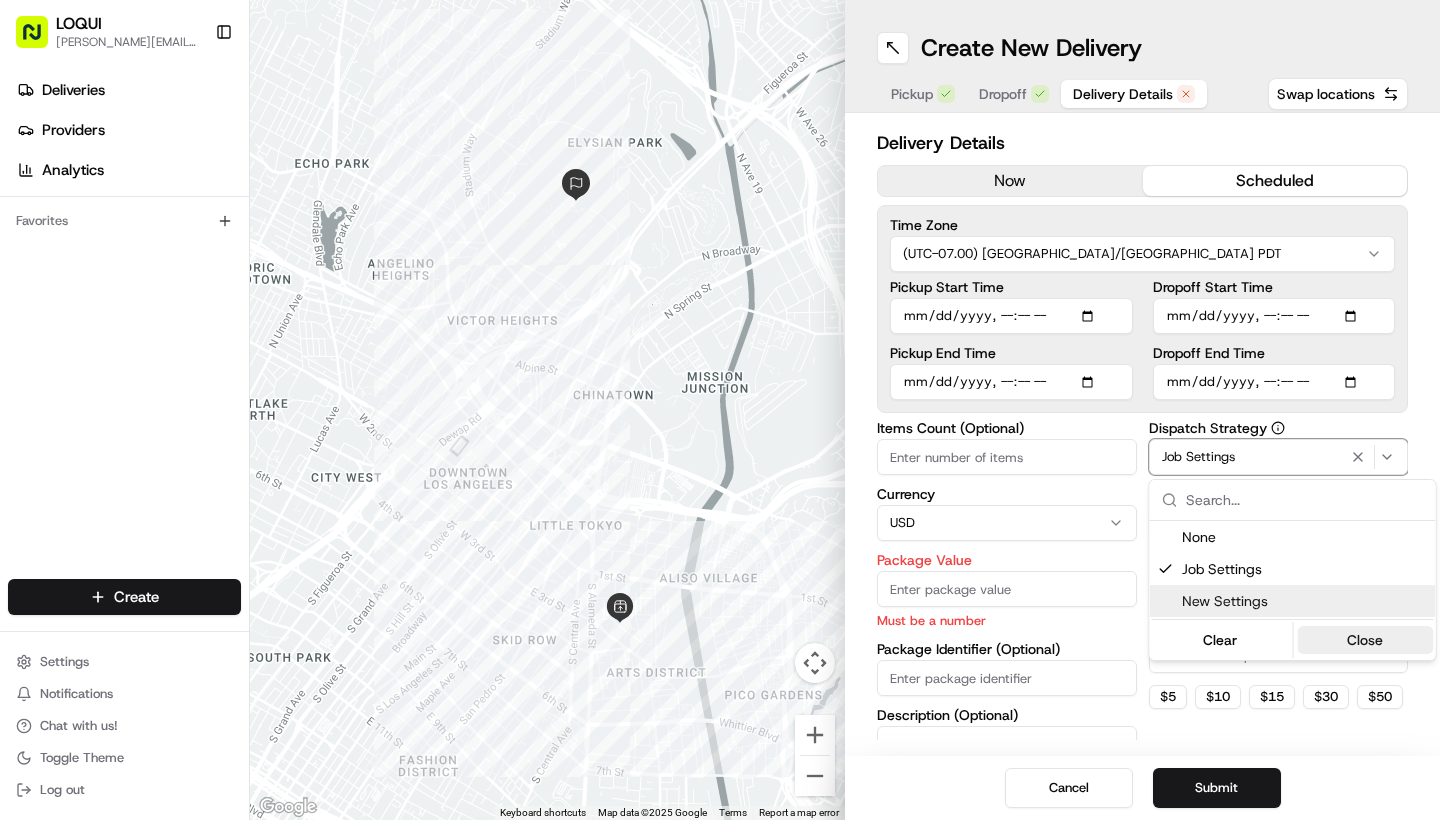 click on "Close" at bounding box center [1365, 640] 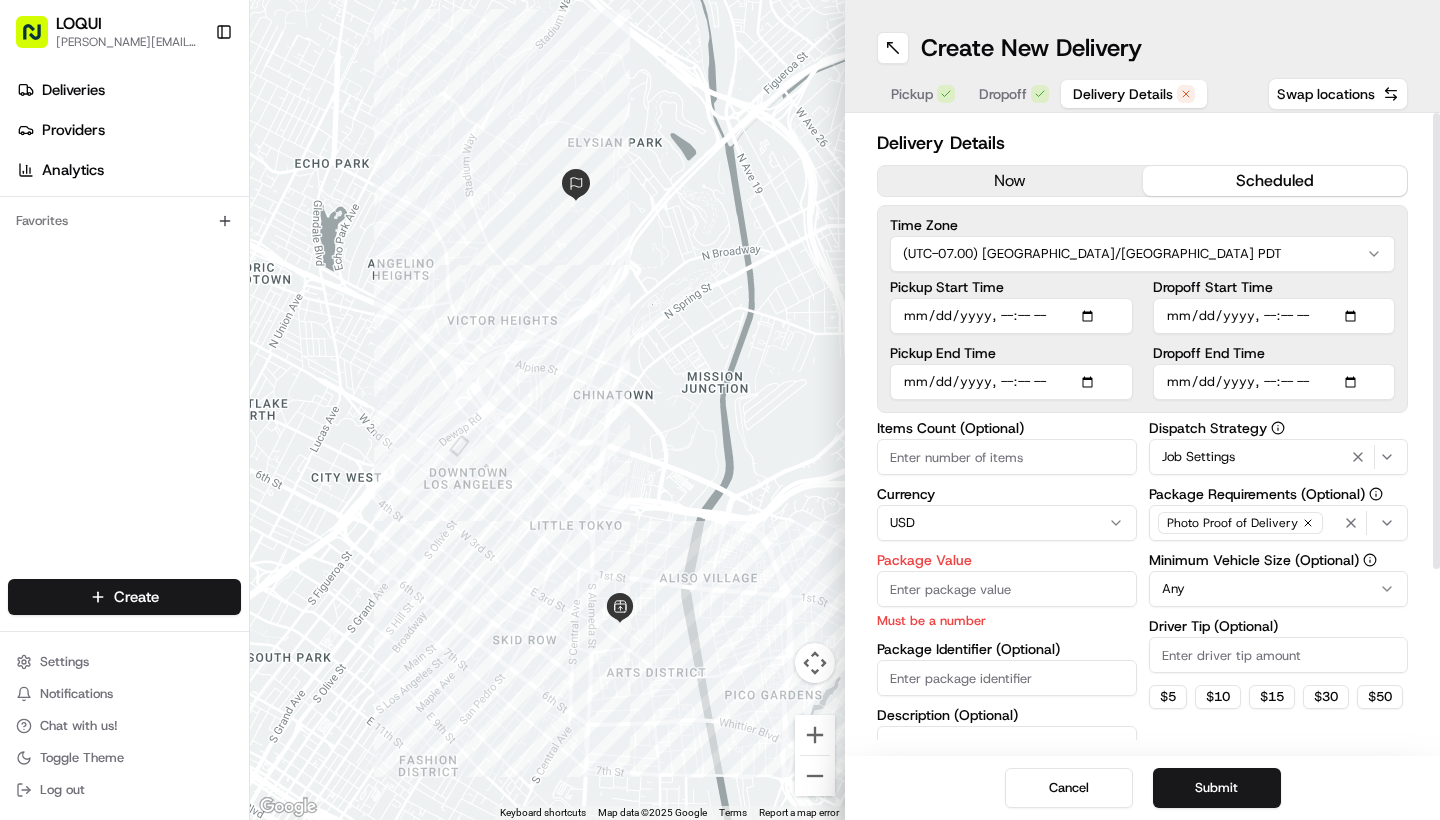 click on "LOQUI [PERSON_NAME][EMAIL_ADDRESS][DOMAIN_NAME] Toggle Sidebar Deliveries Providers Analytics Favorites Main Menu Members & Organization Organization Users Roles Preferences Customization Tracking Orchestration Automations Dispatch Strategy Locations Pickup Locations Dropoff Locations Billing Billing Refund Requests Integrations Notification Triggers Webhooks API Keys Request Logs Create Settings Notifications Chat with us! Toggle Theme Log out ← Move left → Move right ↑ Move up ↓ Move down + Zoom in - Zoom out Home Jump left by 75% End Jump right by 75% Page Up Jump up by 75% Page Down Jump down by 75% Keyboard shortcuts Map Data Map data ©2025 Google Map data ©2025 Google 500 m  Click to toggle between metric and imperial units Terms Report a map error Create New Delivery Pickup Dropoff Delivery Details Swap locations Delivery Details now scheduled Time Zone (UTC-07.00) [GEOGRAPHIC_DATA]/[GEOGRAPHIC_DATA] PDT Pickup Start Time Pickup End Time Dropoff Start Time Dropoff End Time Items Count (Optional) Currency USD Any" at bounding box center (720, 410) 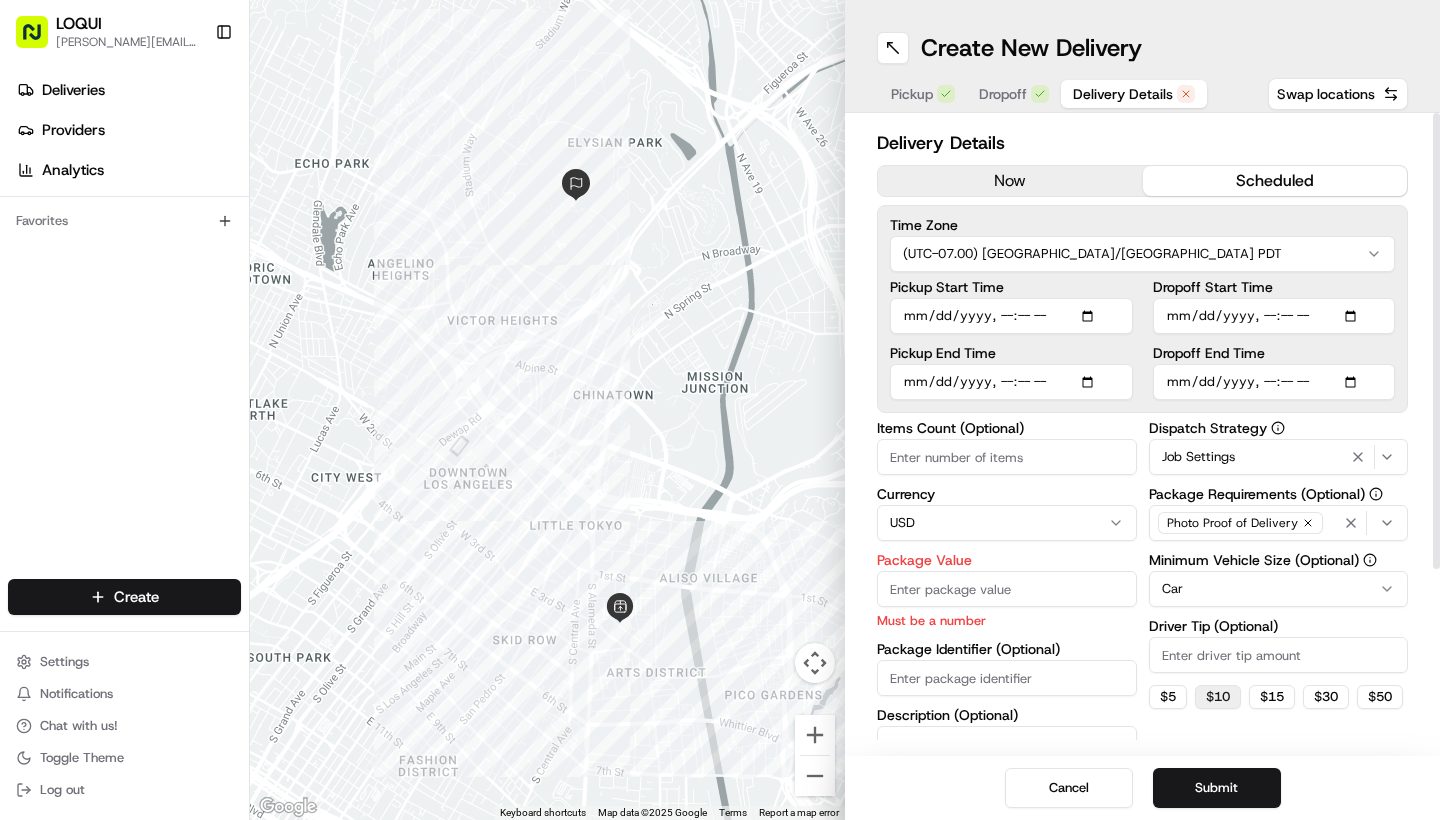 click on "$ 10" at bounding box center [1218, 697] 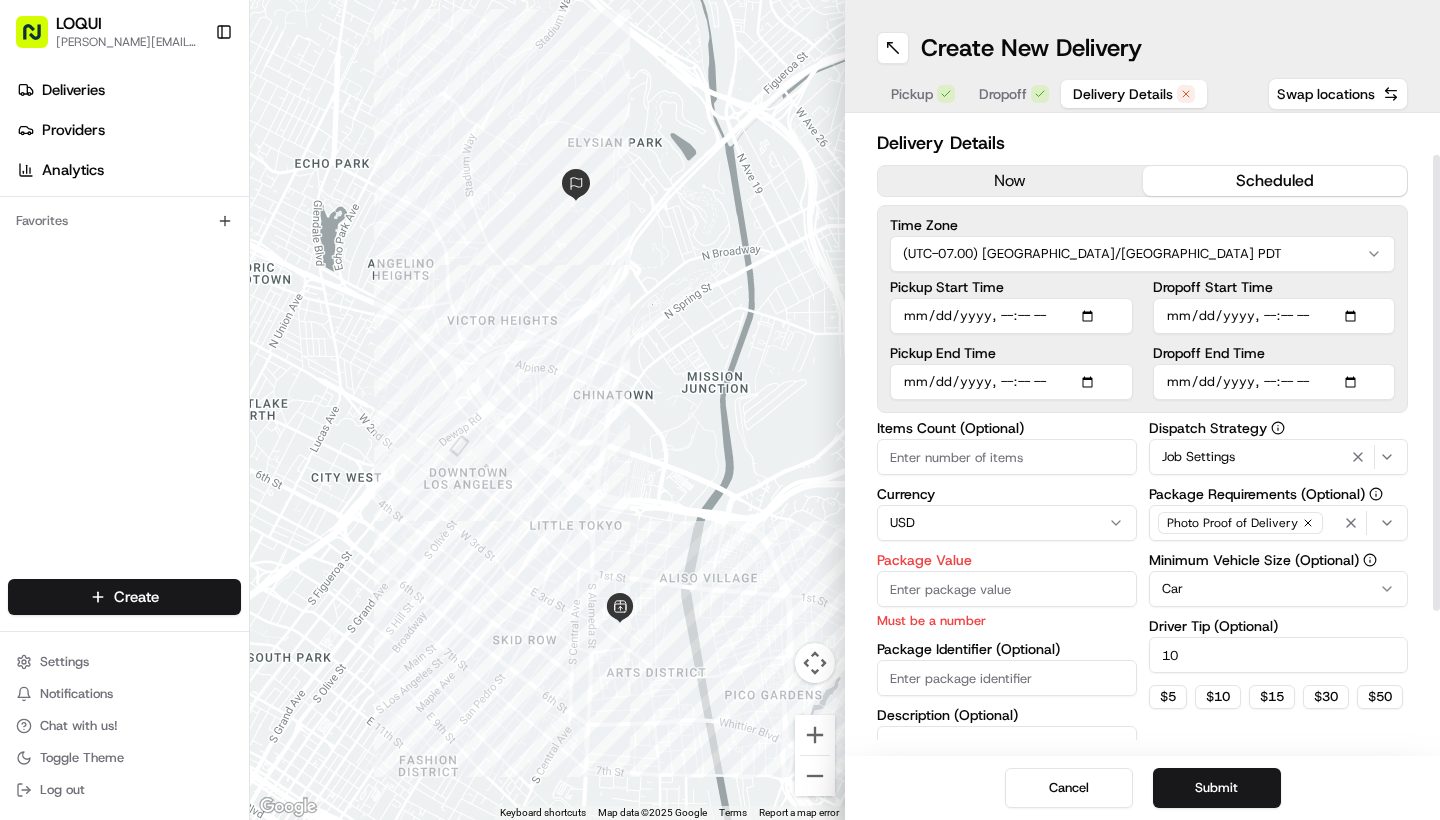 scroll, scrollTop: 74, scrollLeft: 0, axis: vertical 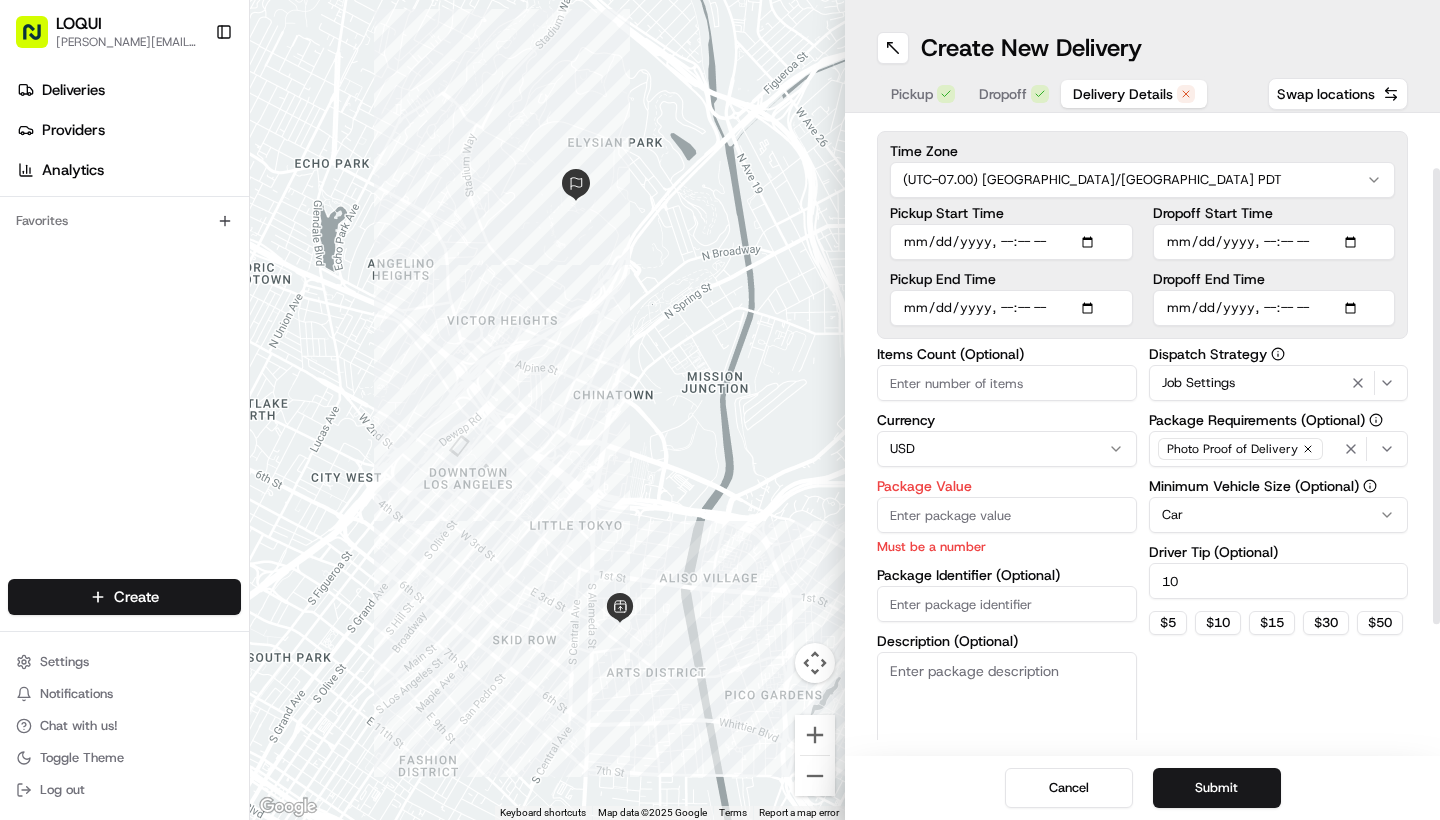click on "10" at bounding box center [1279, 581] 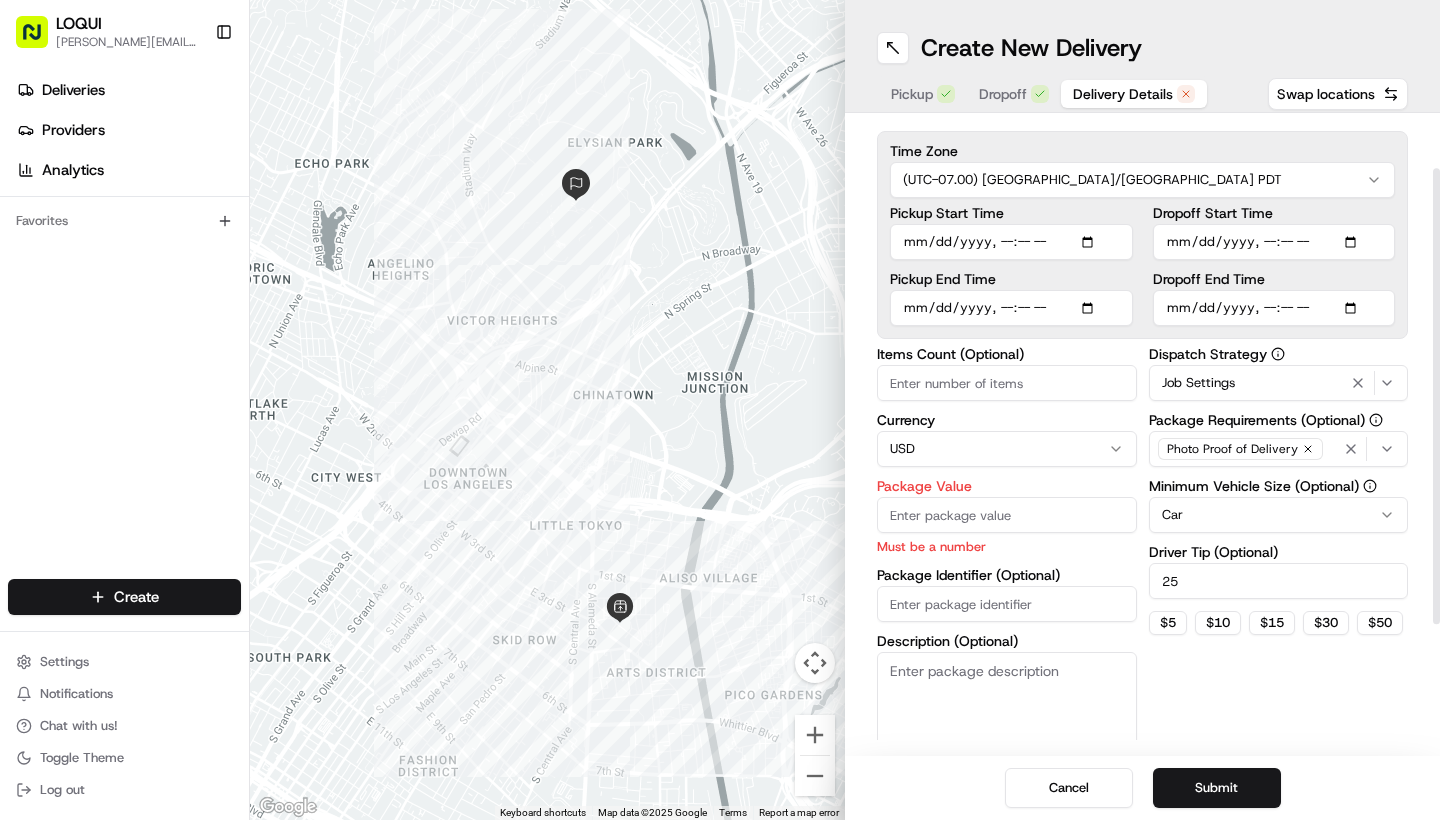 type on "25" 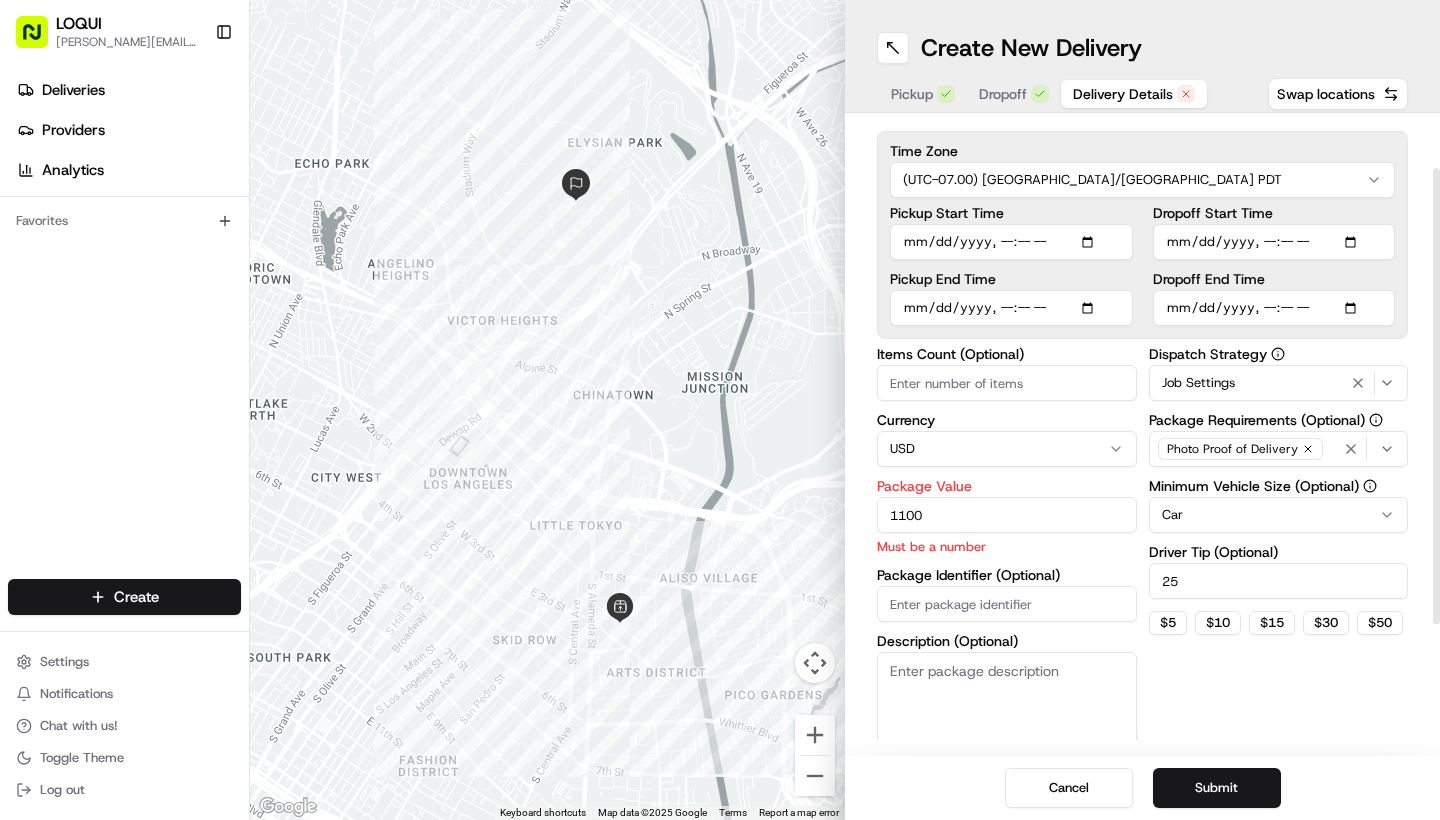 type on "1100" 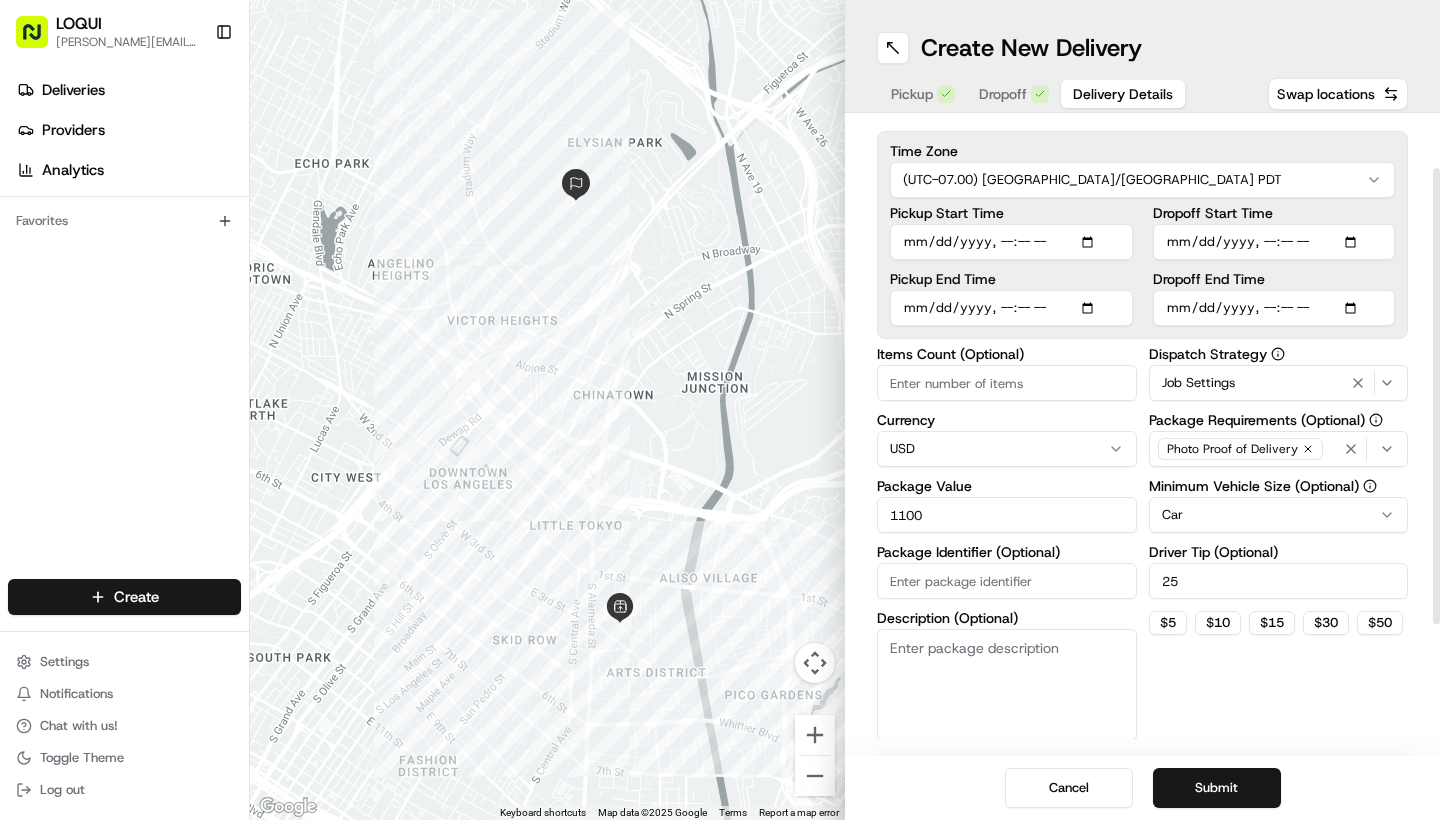 click on "Items Count (Optional) Currency USD Package Value 1100 Package Identifier (Optional) Description (Optional)" at bounding box center [1007, 544] 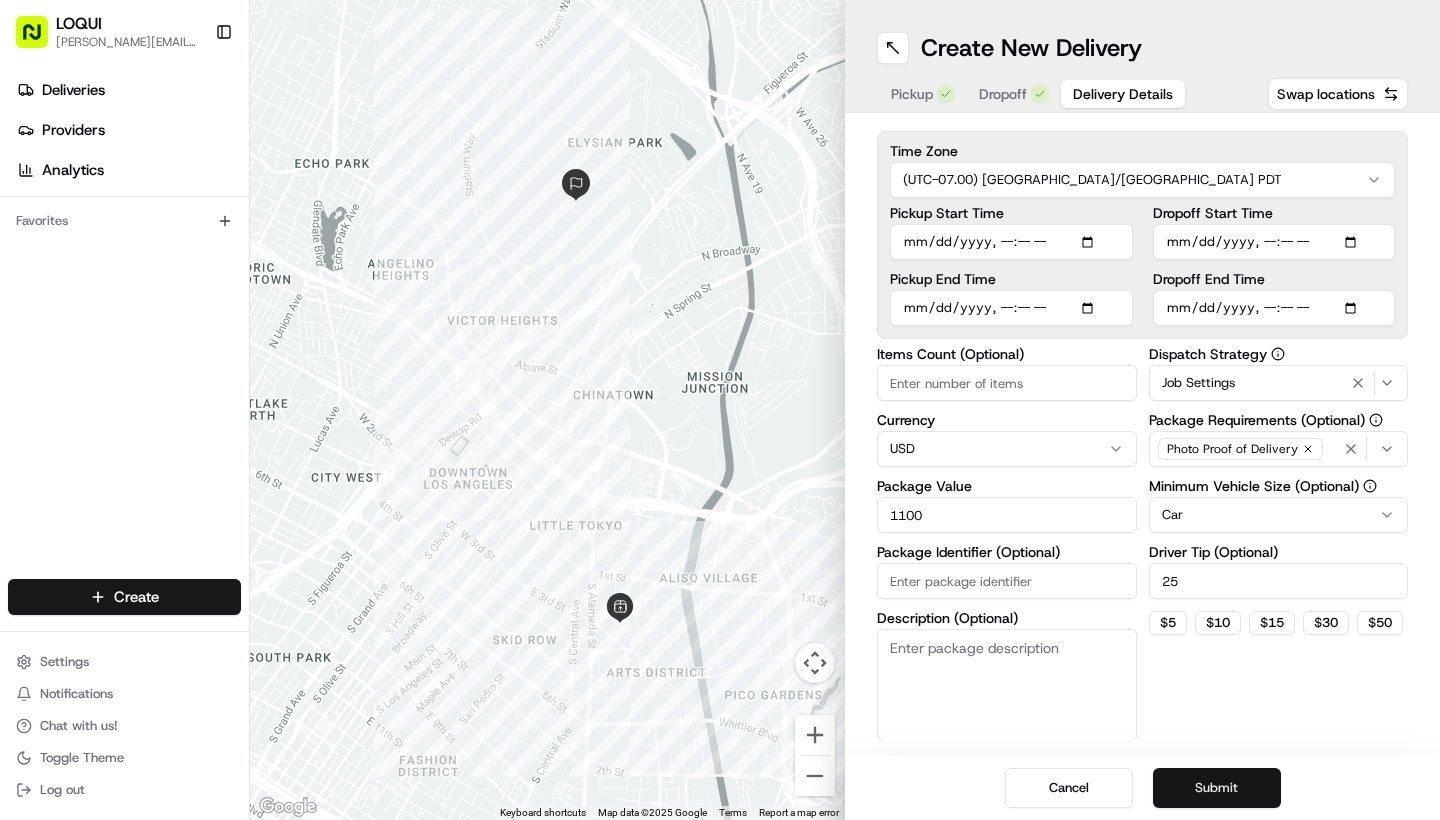 click on "Submit" at bounding box center (1217, 788) 